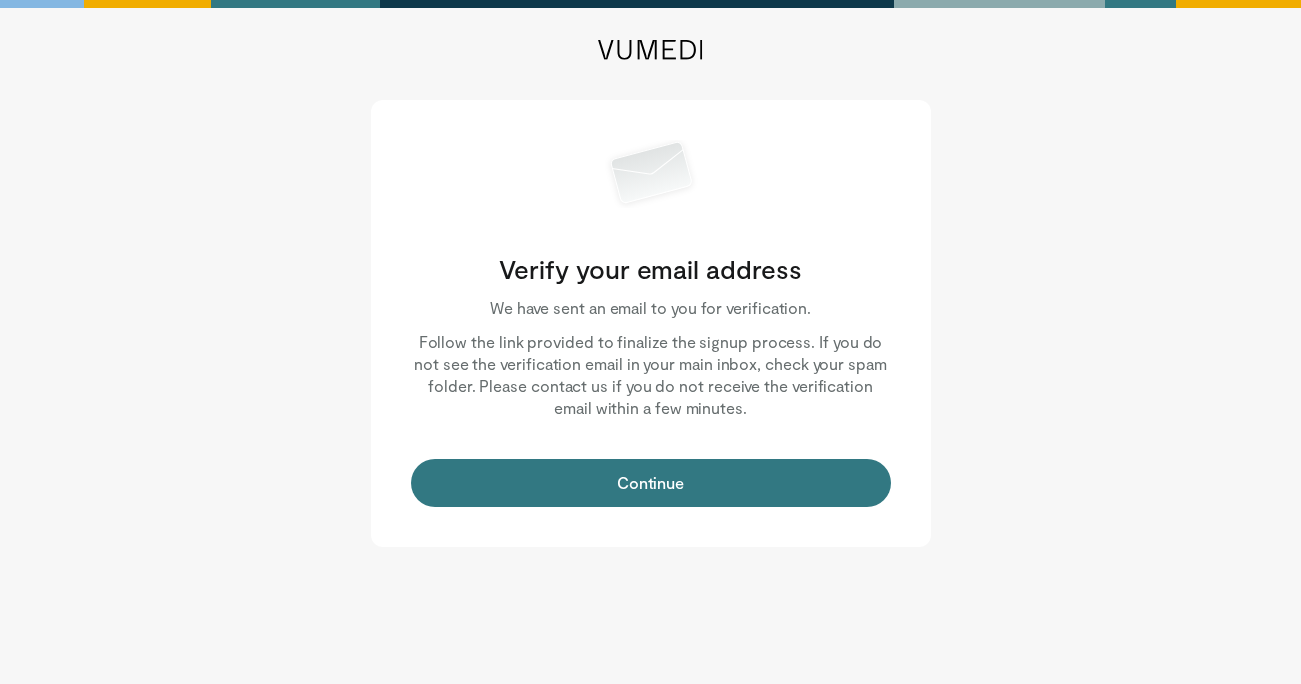 scroll, scrollTop: 0, scrollLeft: 0, axis: both 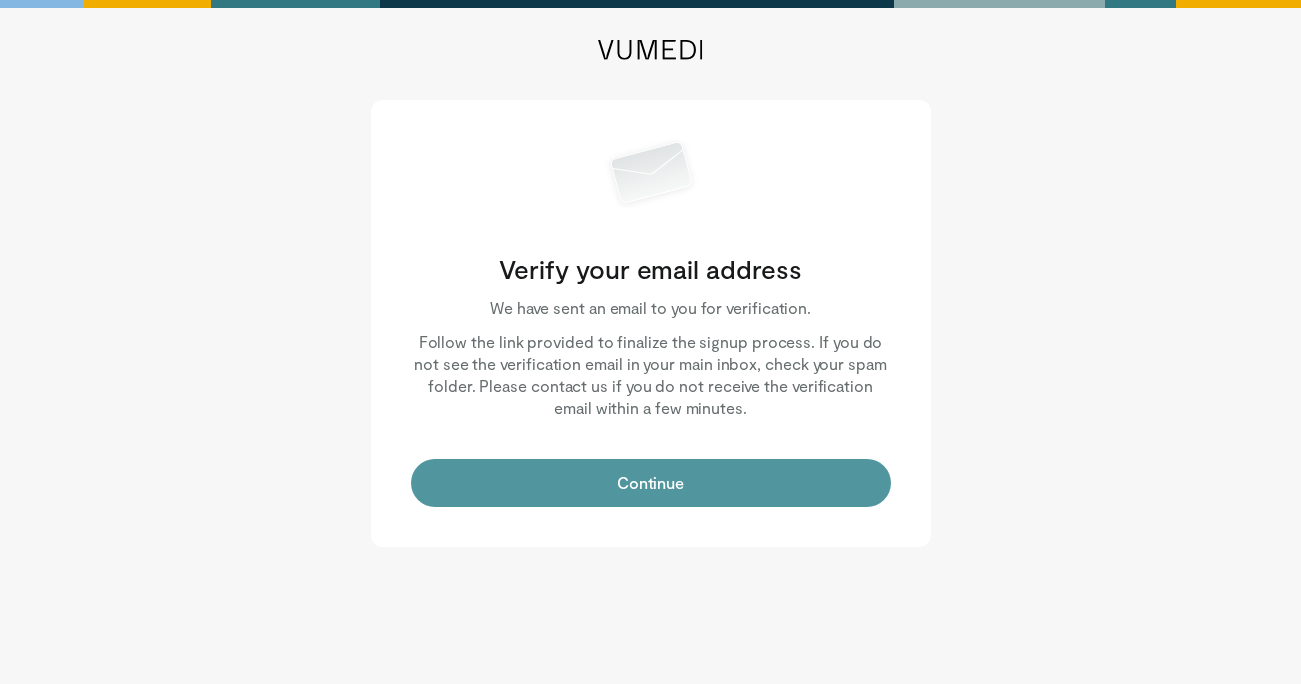 click on "Continue" at bounding box center (651, 483) 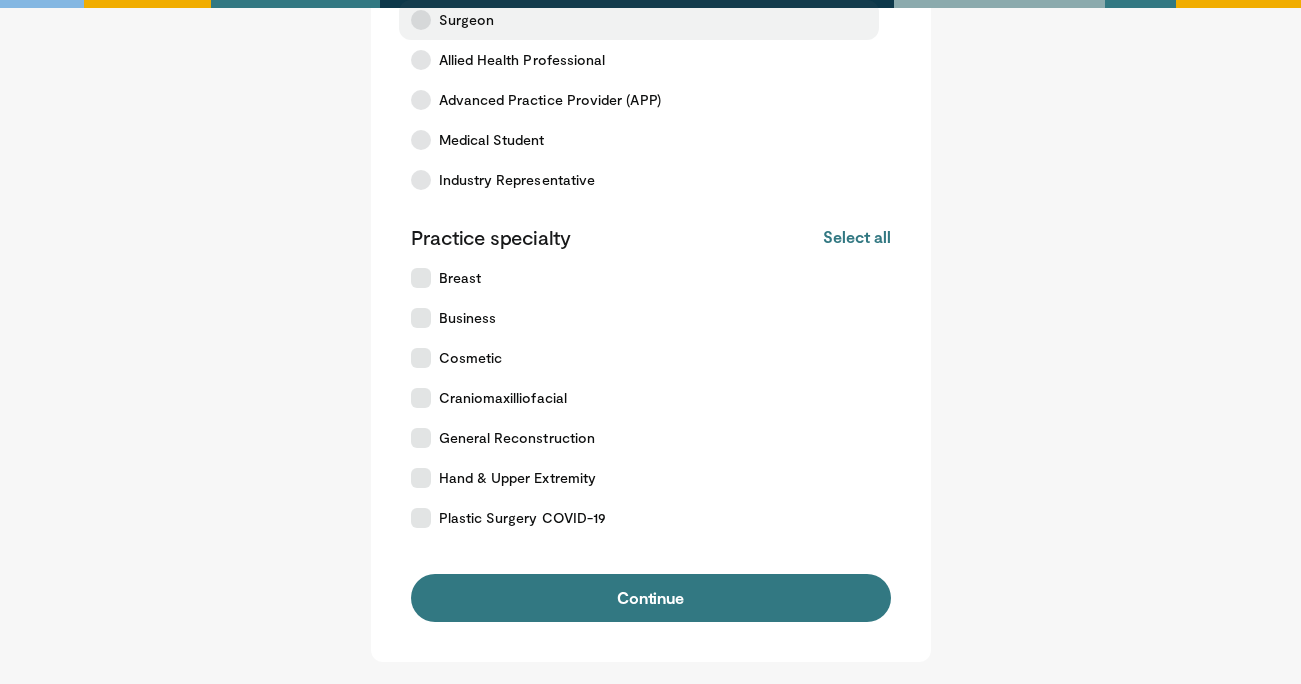 scroll, scrollTop: 50, scrollLeft: 0, axis: vertical 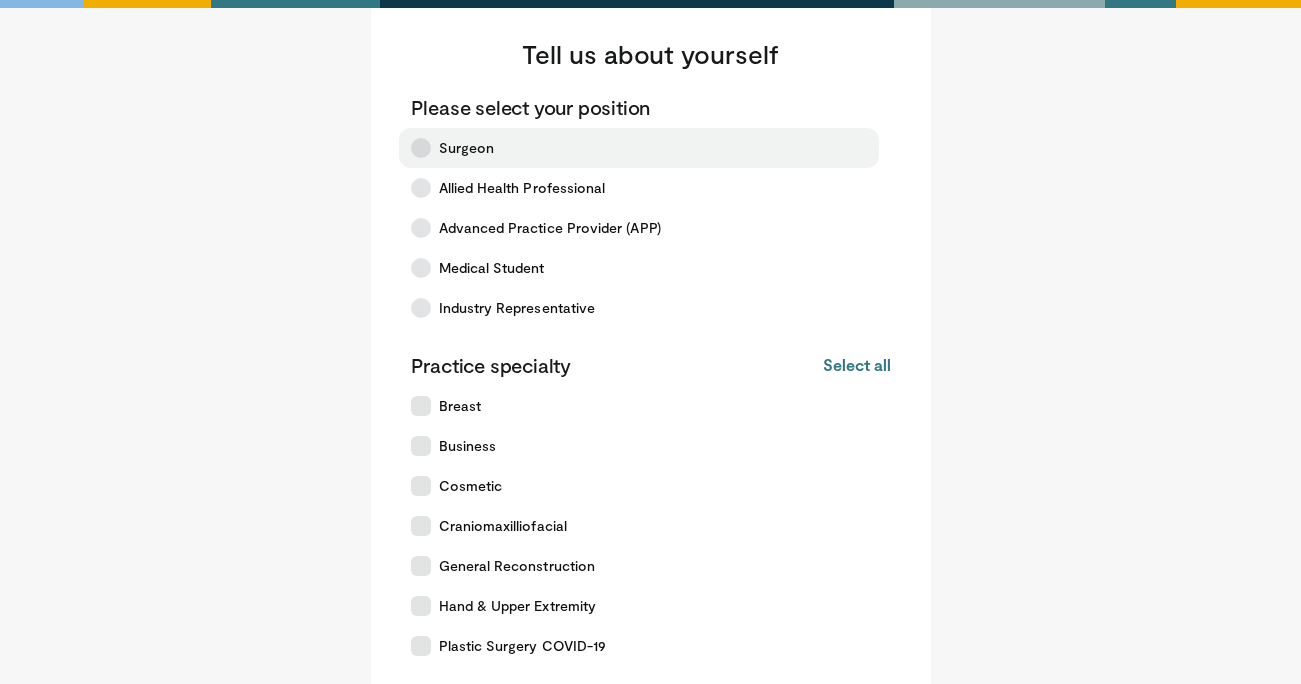 click on "Surgeon" at bounding box center [639, 148] 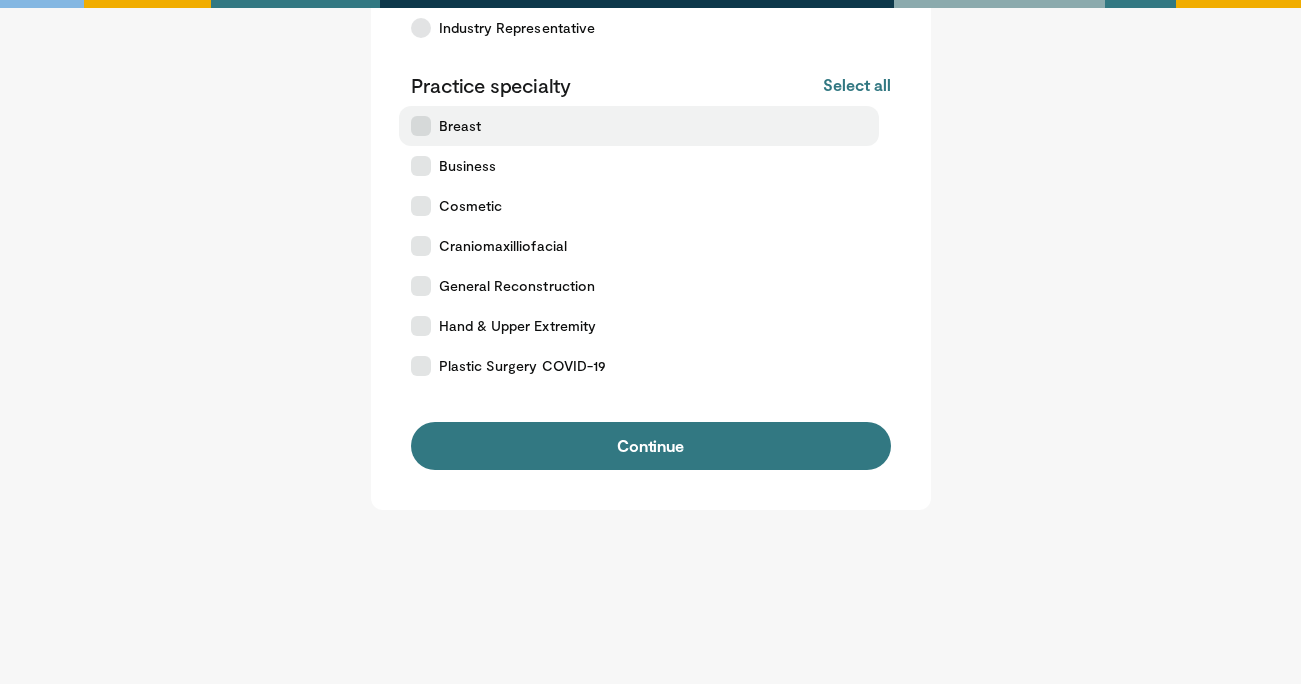 scroll, scrollTop: 301, scrollLeft: 0, axis: vertical 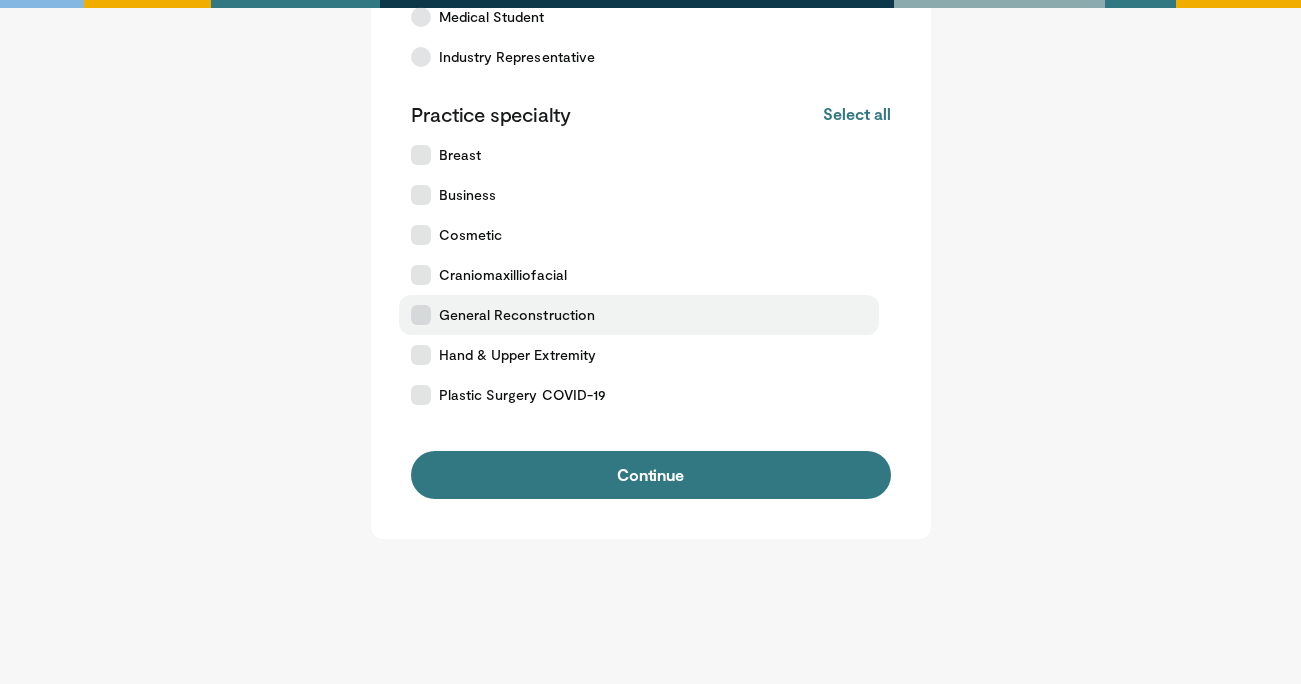 click on "General Reconstruction" at bounding box center (517, 315) 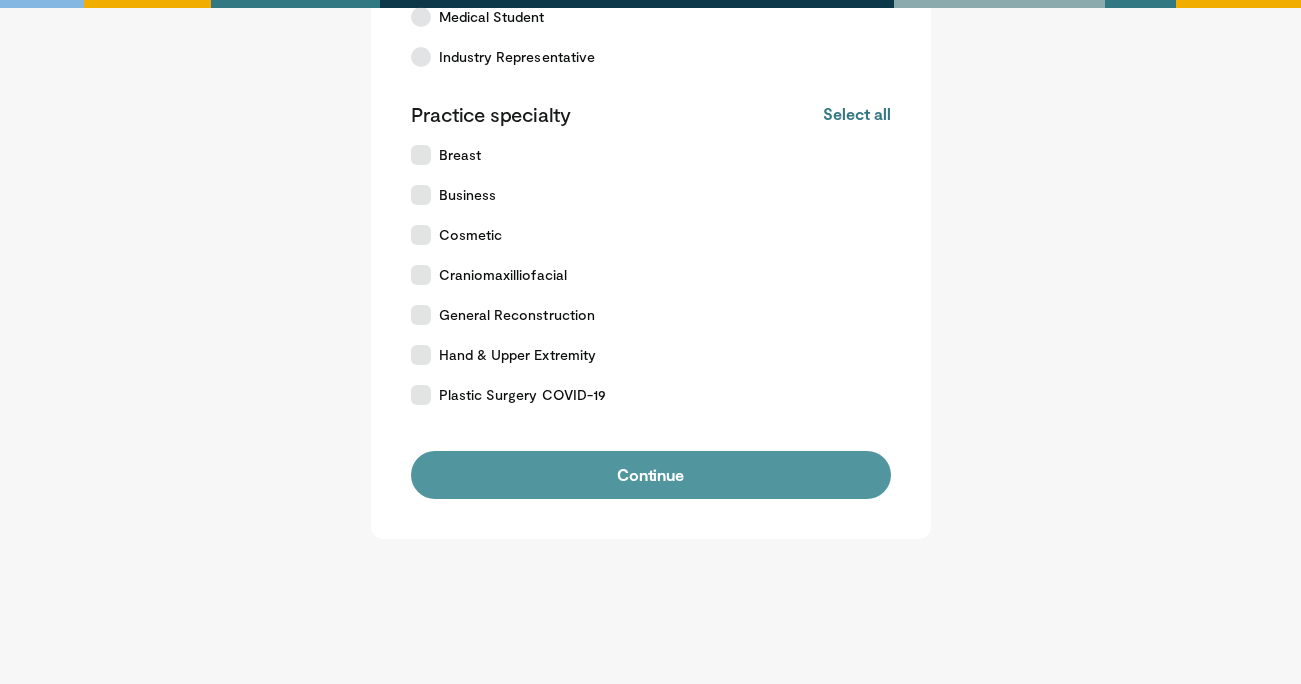 click on "Continue" at bounding box center (651, 475) 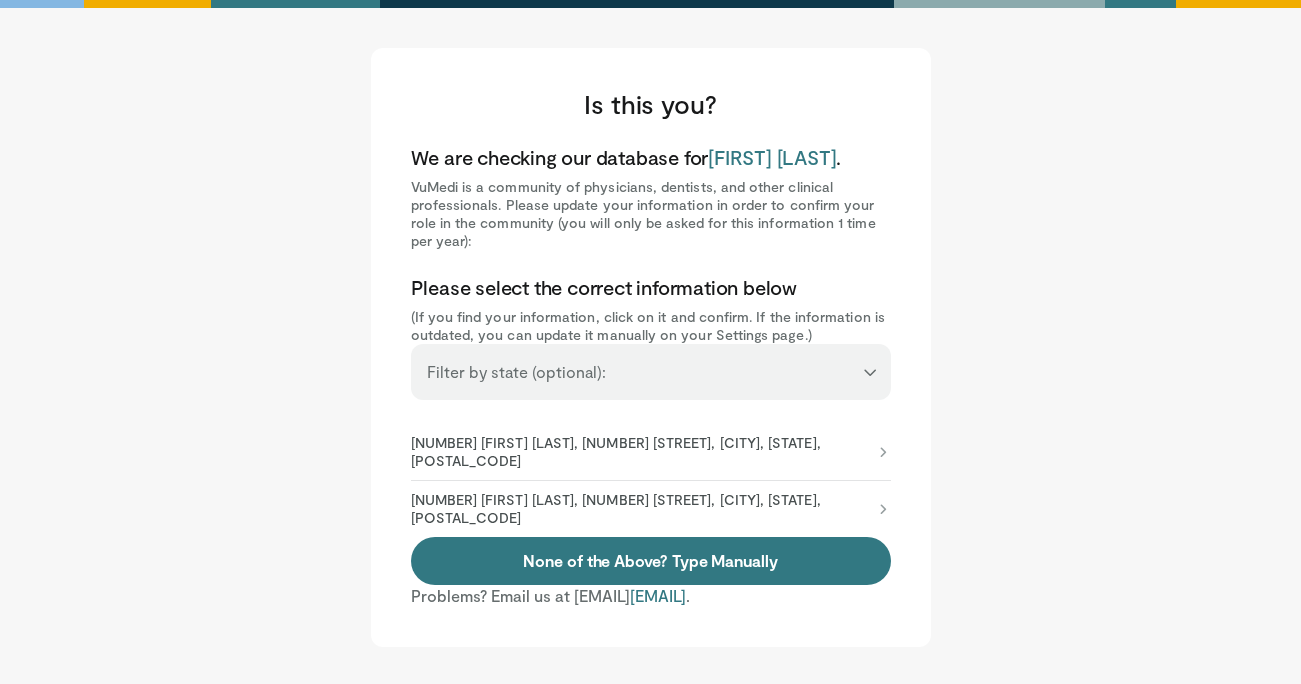 scroll, scrollTop: 0, scrollLeft: 0, axis: both 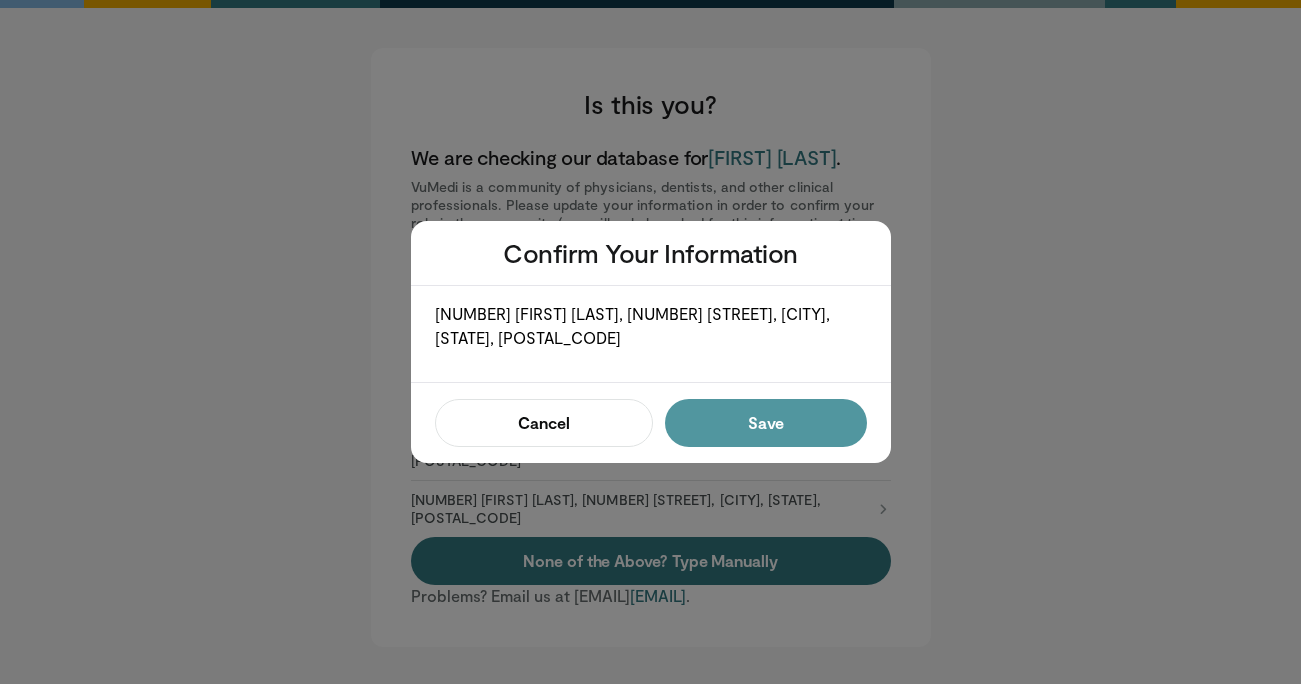 click on "Save" at bounding box center (765, 423) 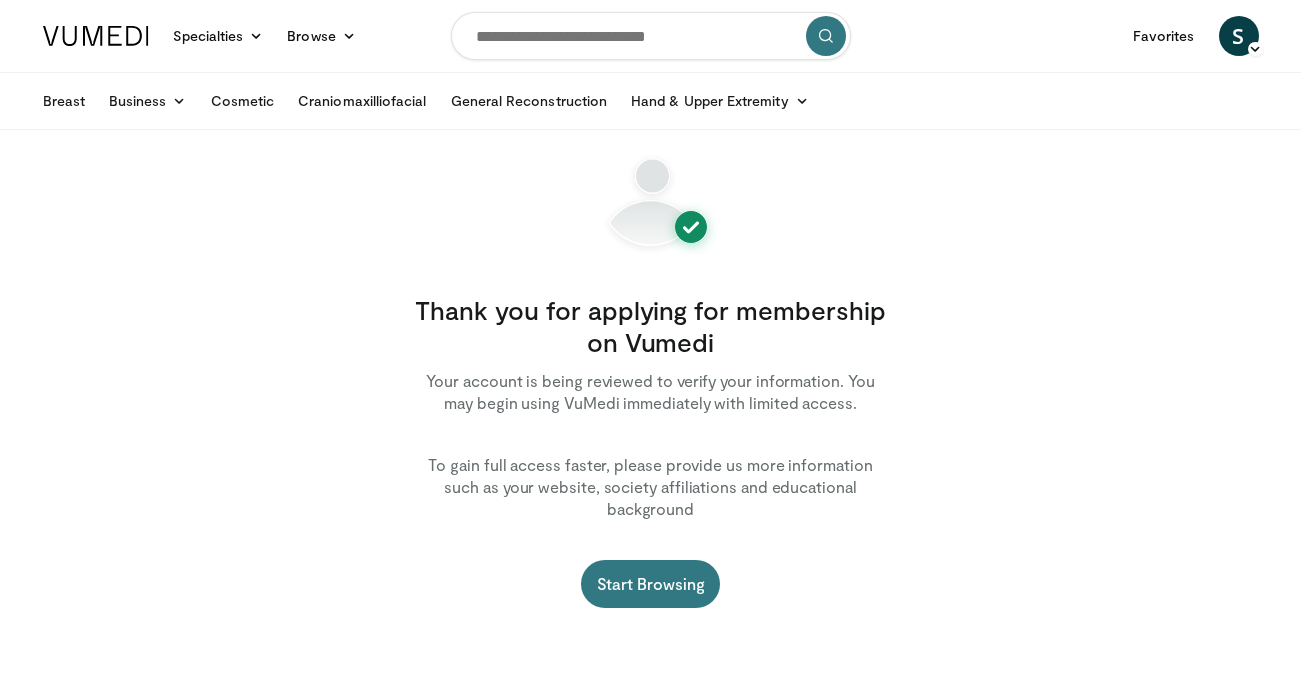 scroll, scrollTop: 0, scrollLeft: 0, axis: both 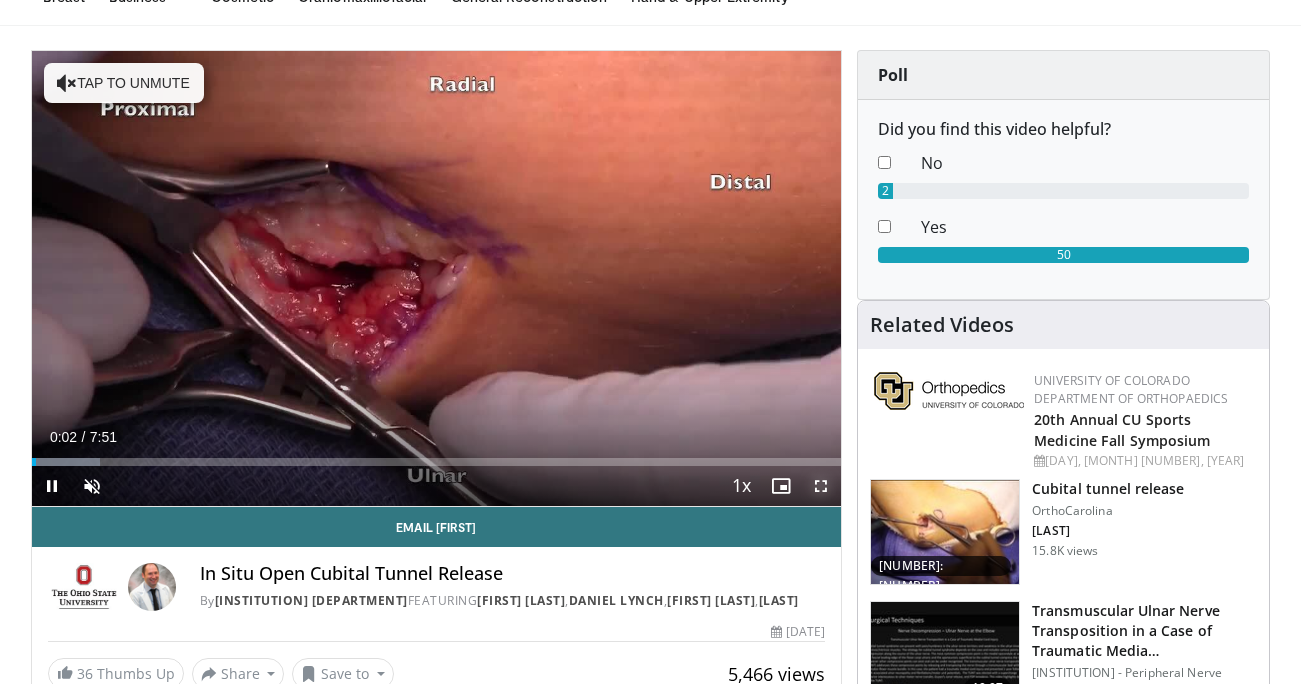 click at bounding box center (821, 486) 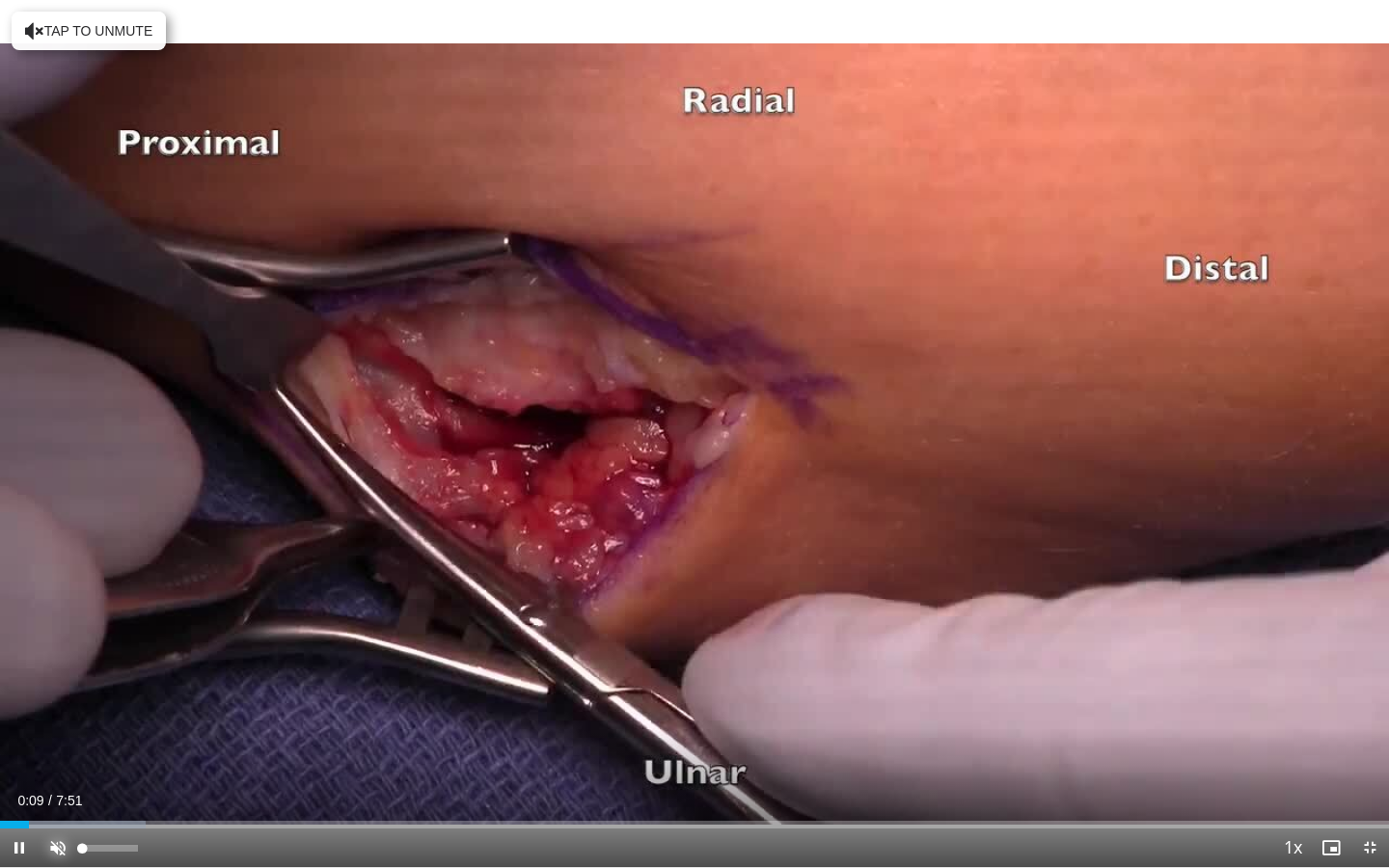 click at bounding box center (58, 848) 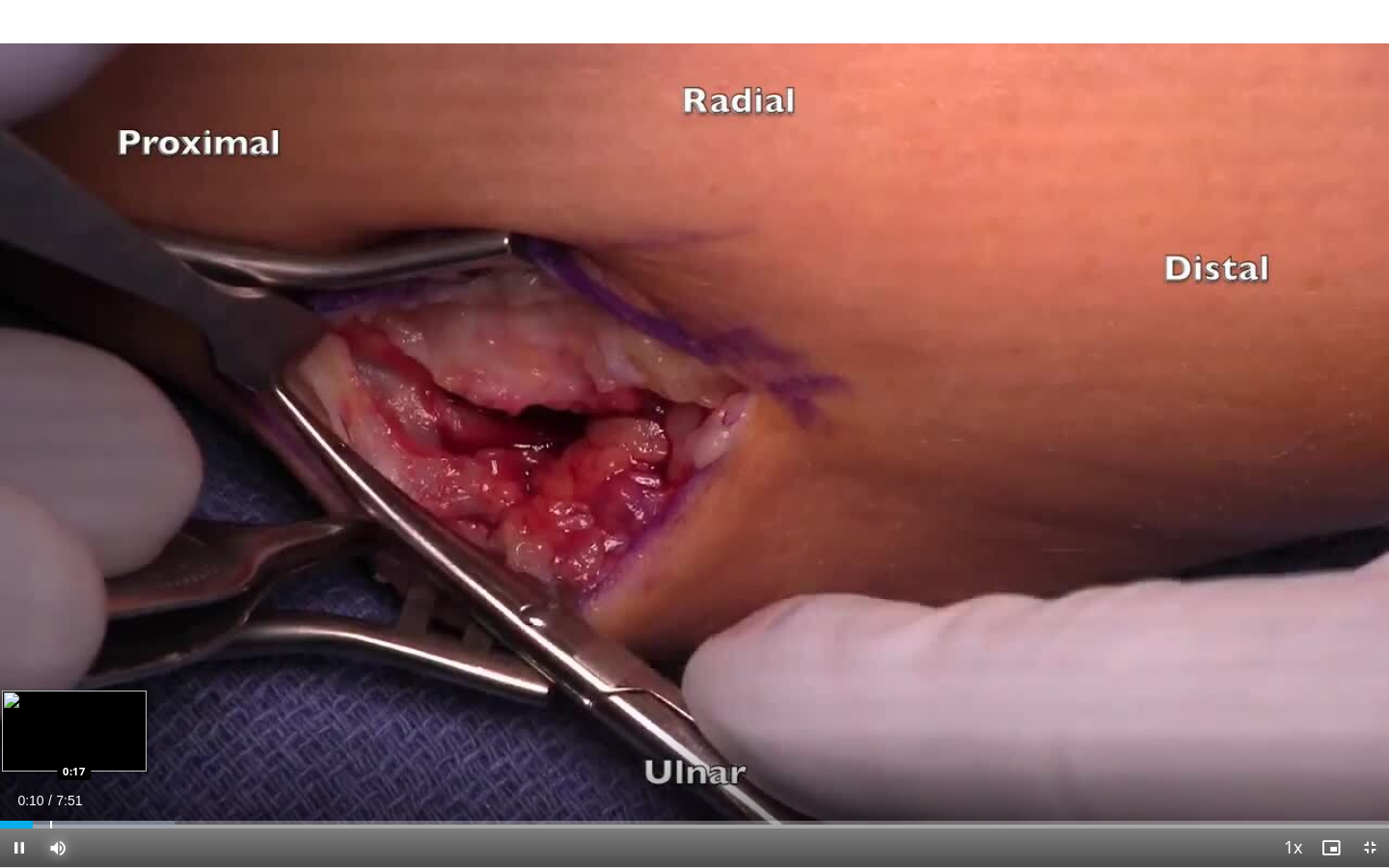 click at bounding box center [51, 825] 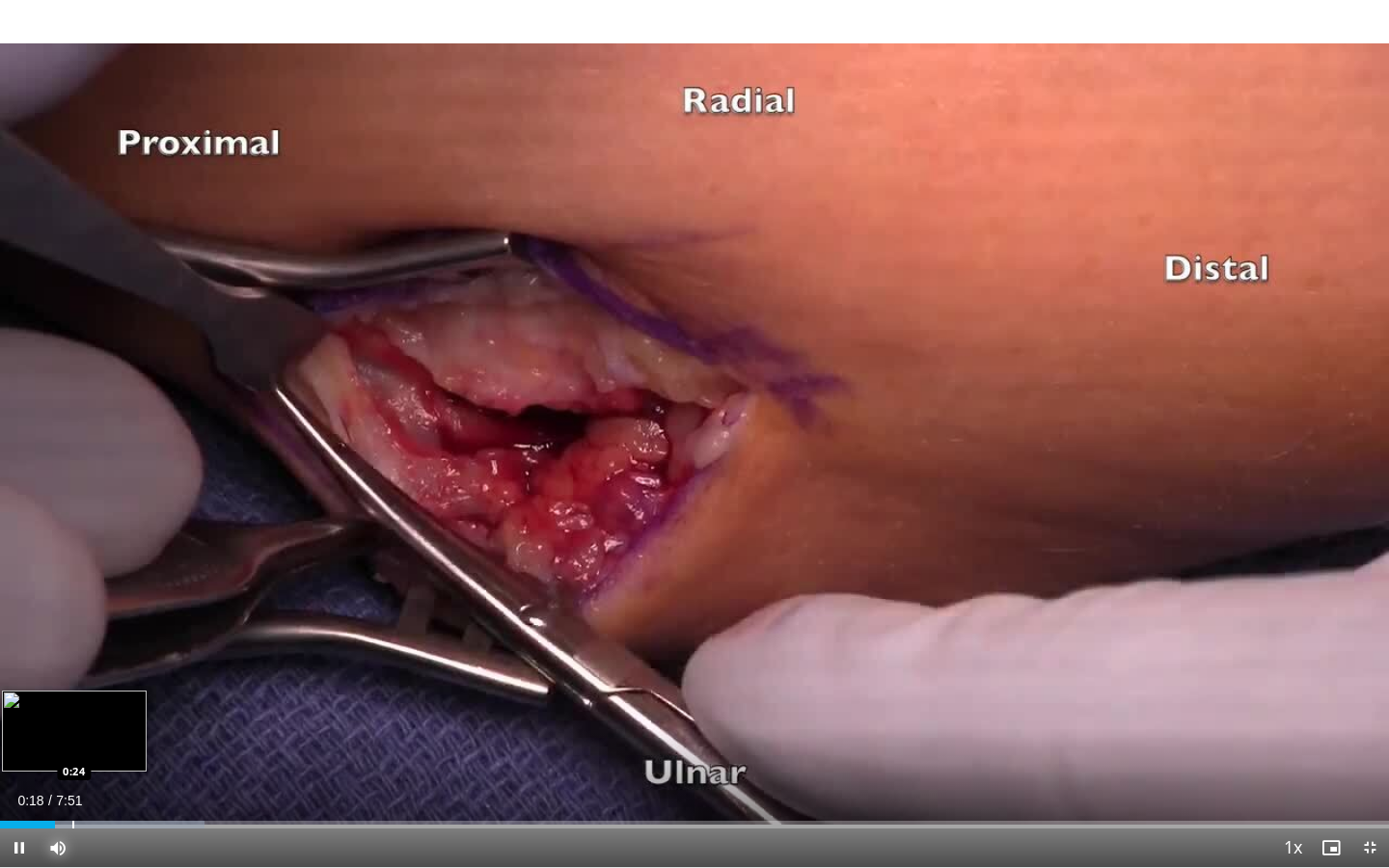 click at bounding box center (73, 825) 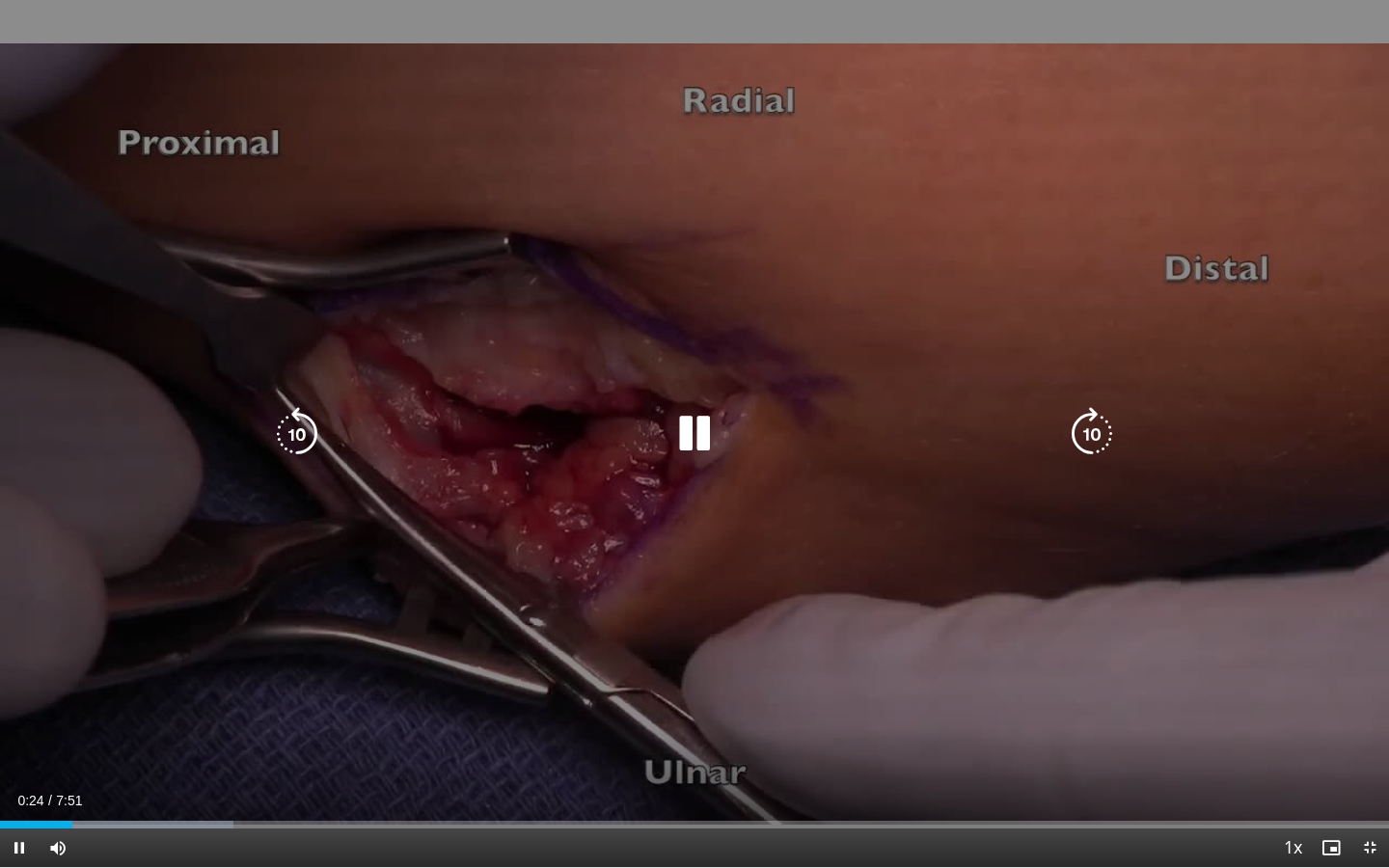 click at bounding box center (1092, 434) 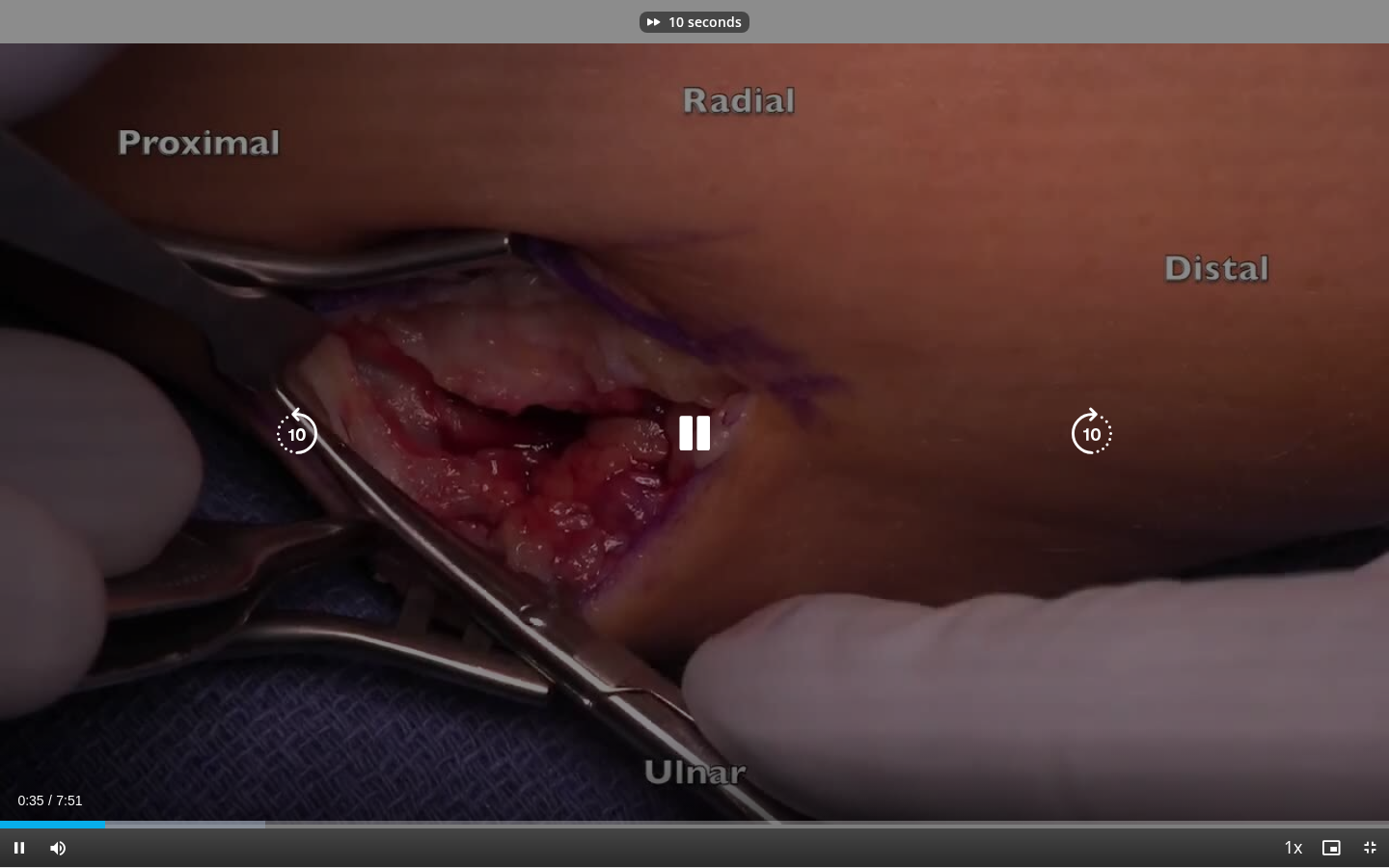 click at bounding box center [1092, 434] 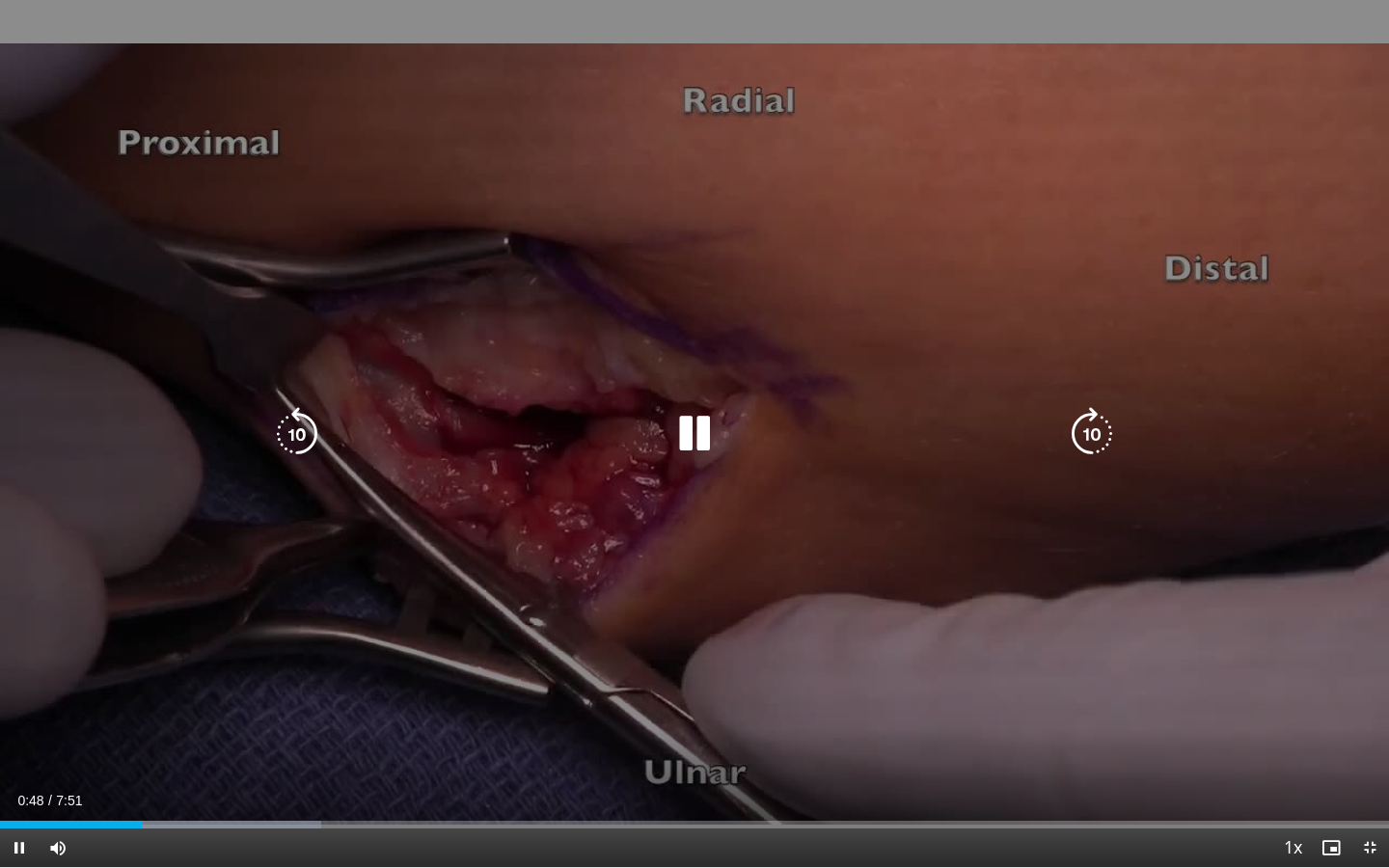 click at bounding box center [1092, 434] 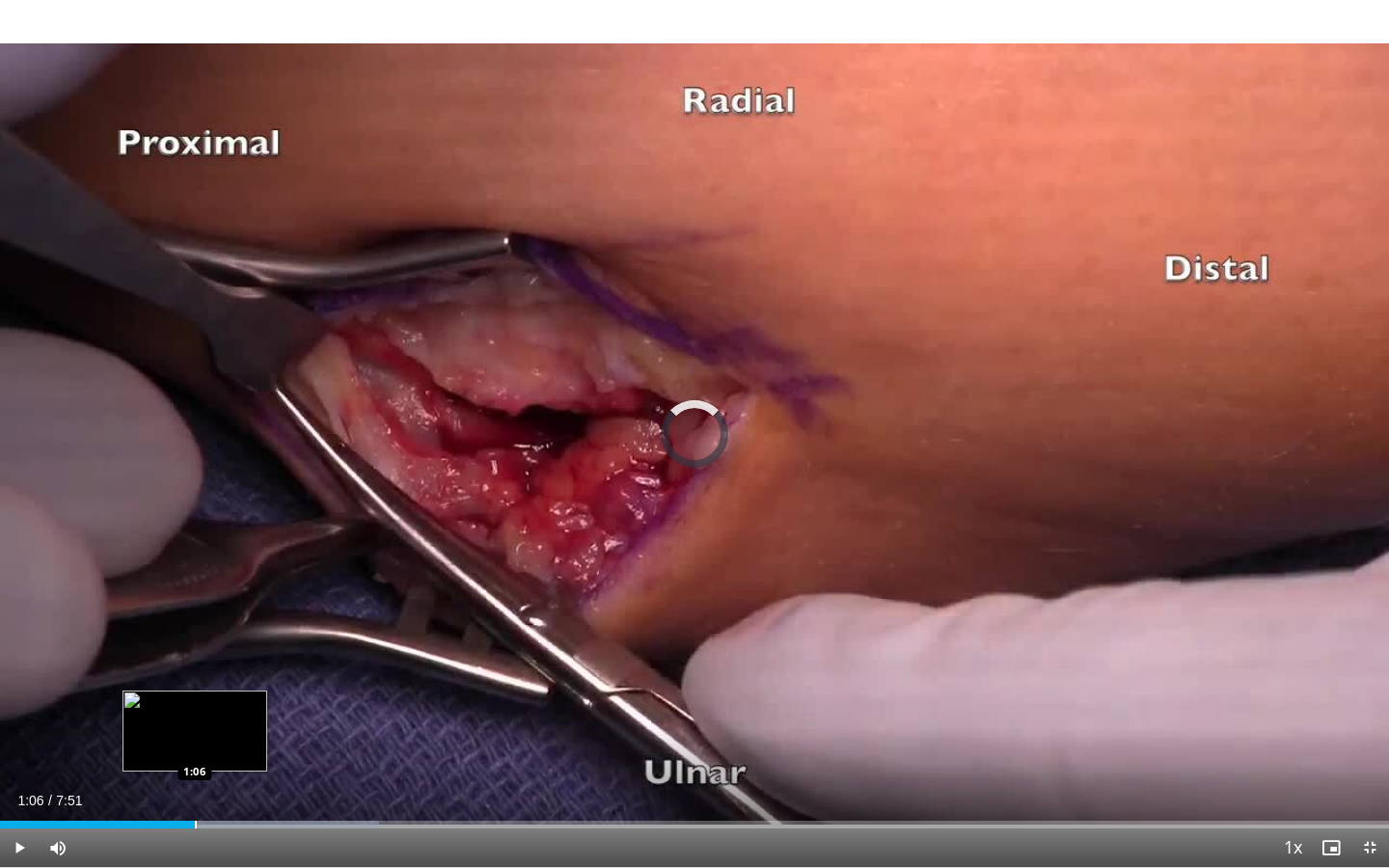 click at bounding box center [196, 825] 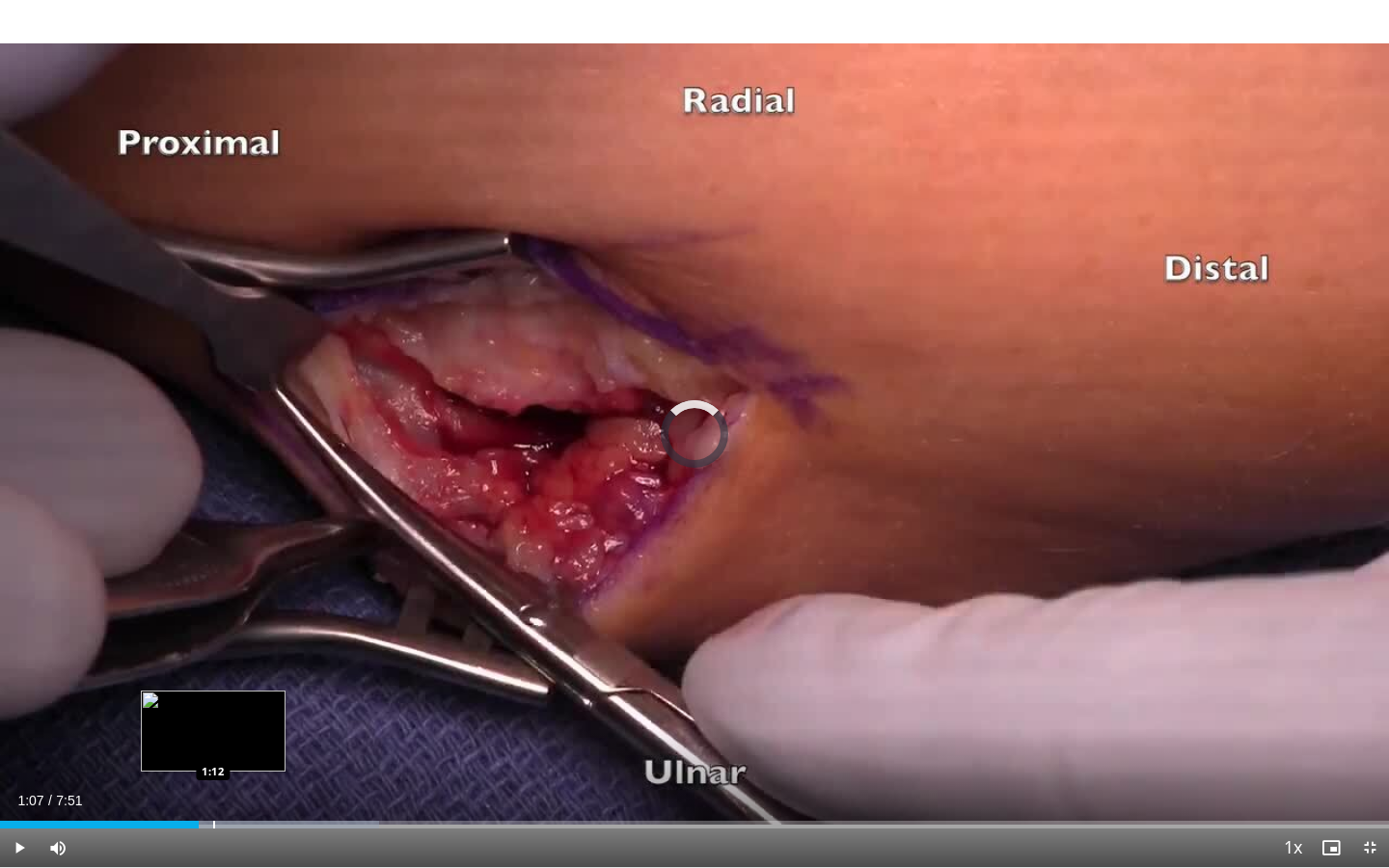 click at bounding box center [214, 825] 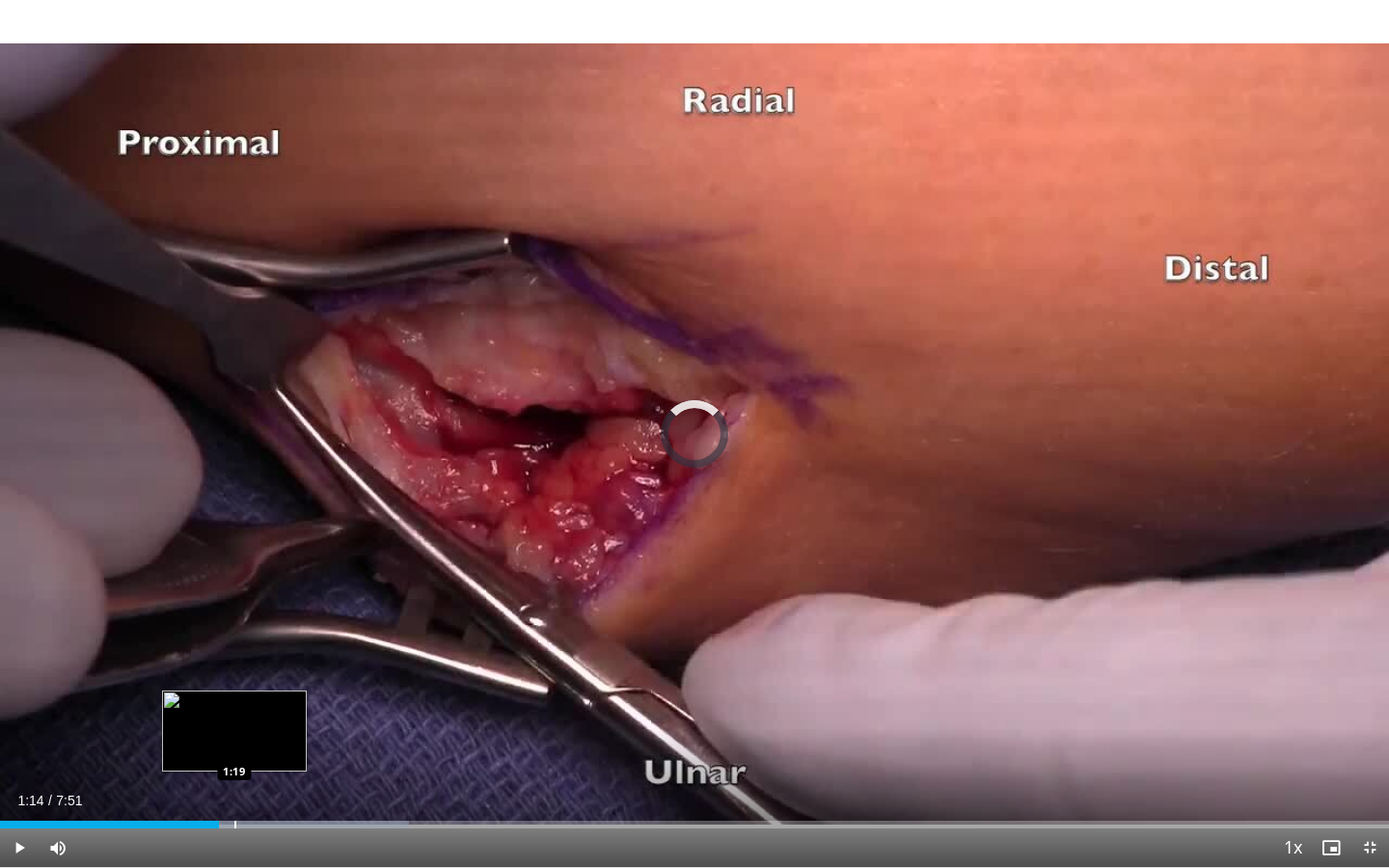 click at bounding box center (235, 825) 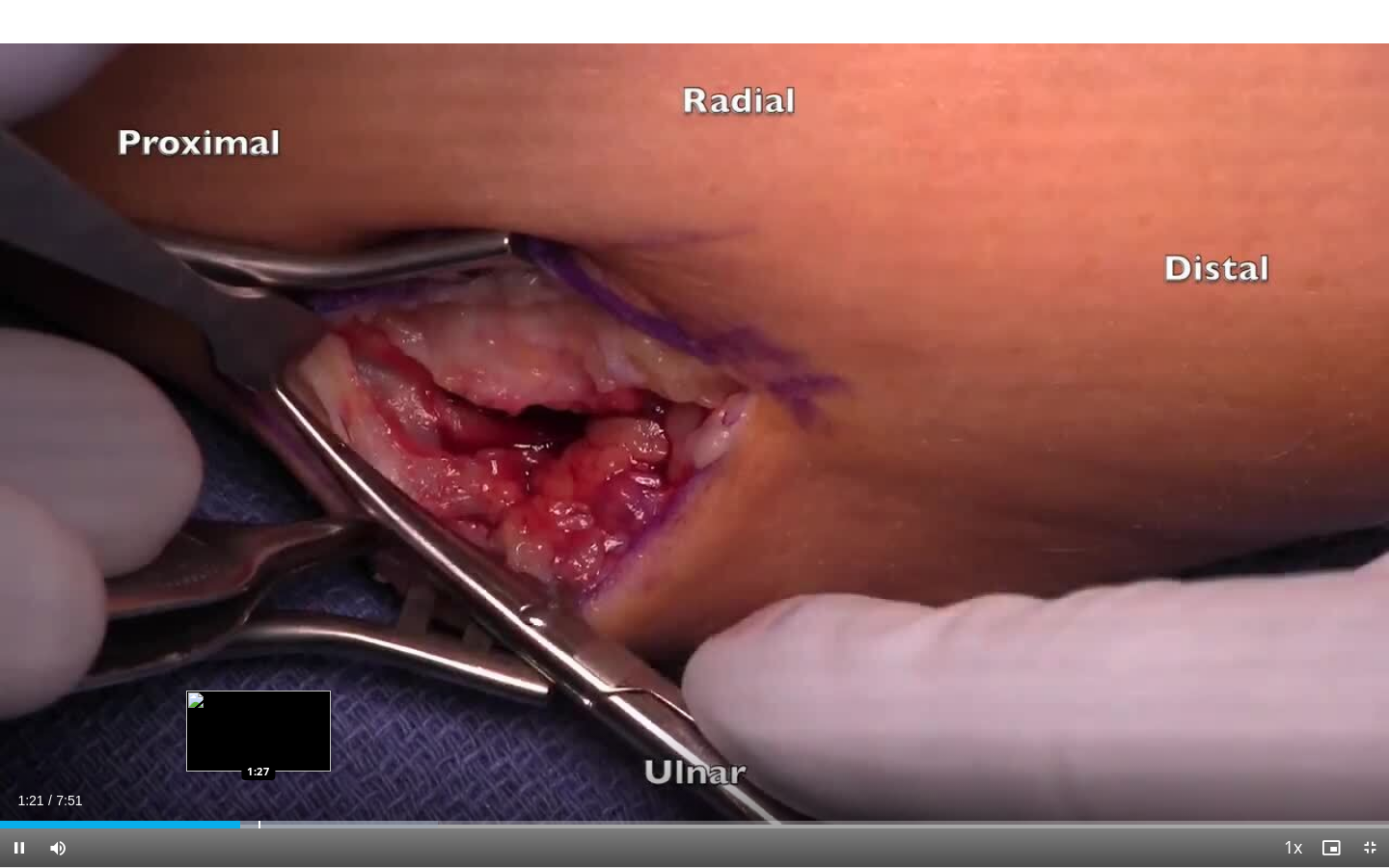 click on "Loaded :  31.53% 1:21 1:27" at bounding box center [694, 819] 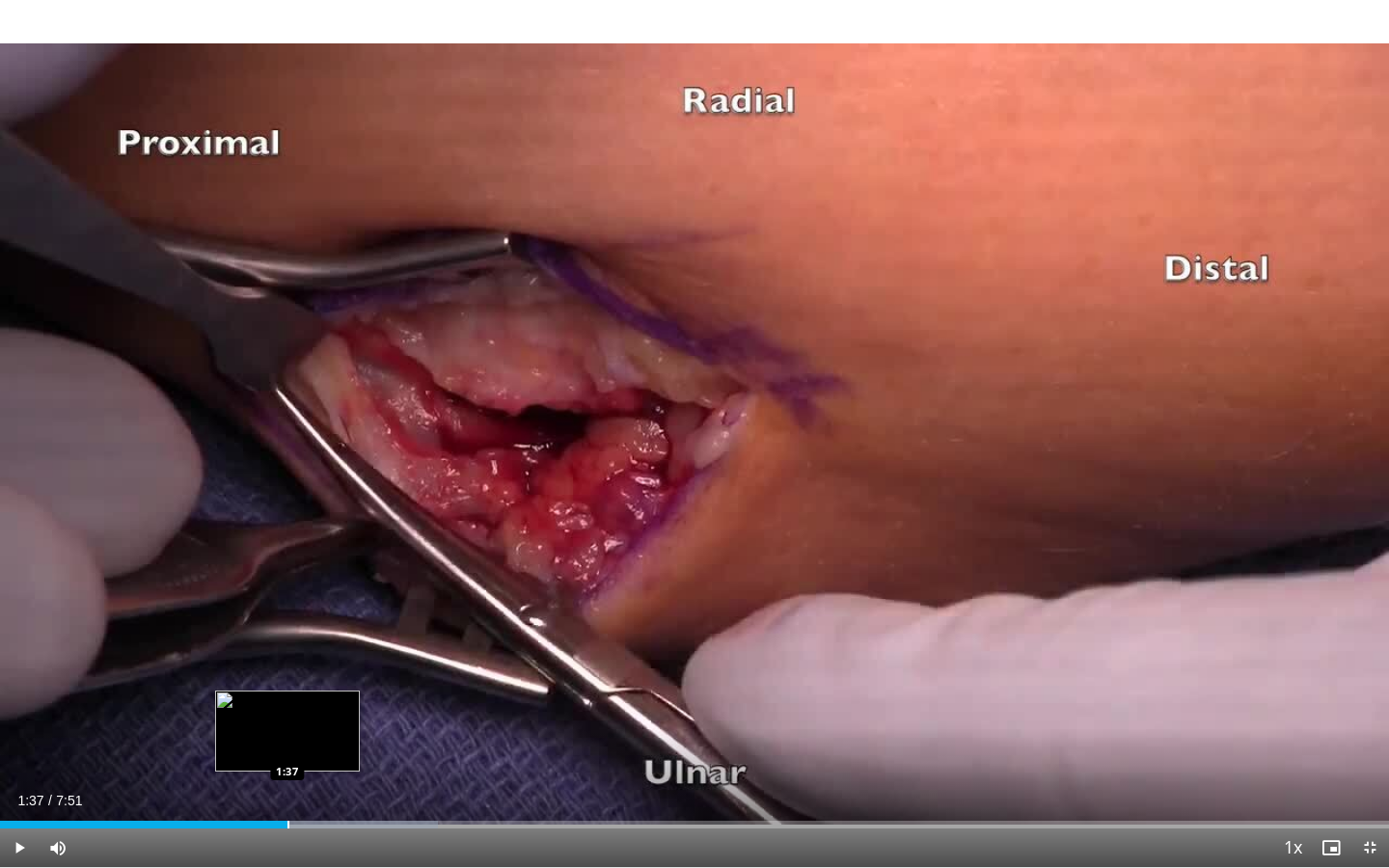 click on "Loaded :  31.53% 1:37 1:37" at bounding box center [694, 819] 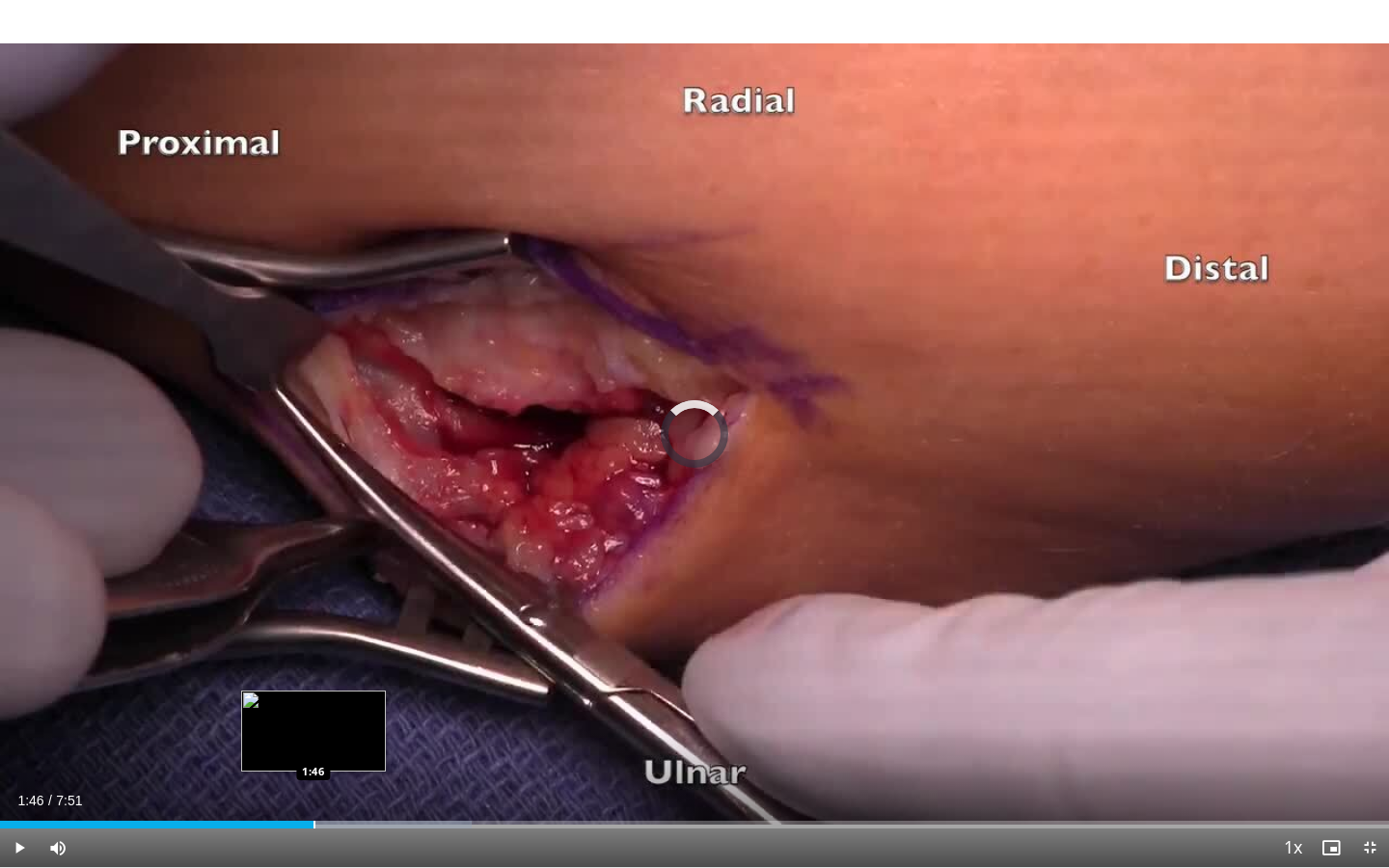 click at bounding box center [314, 825] 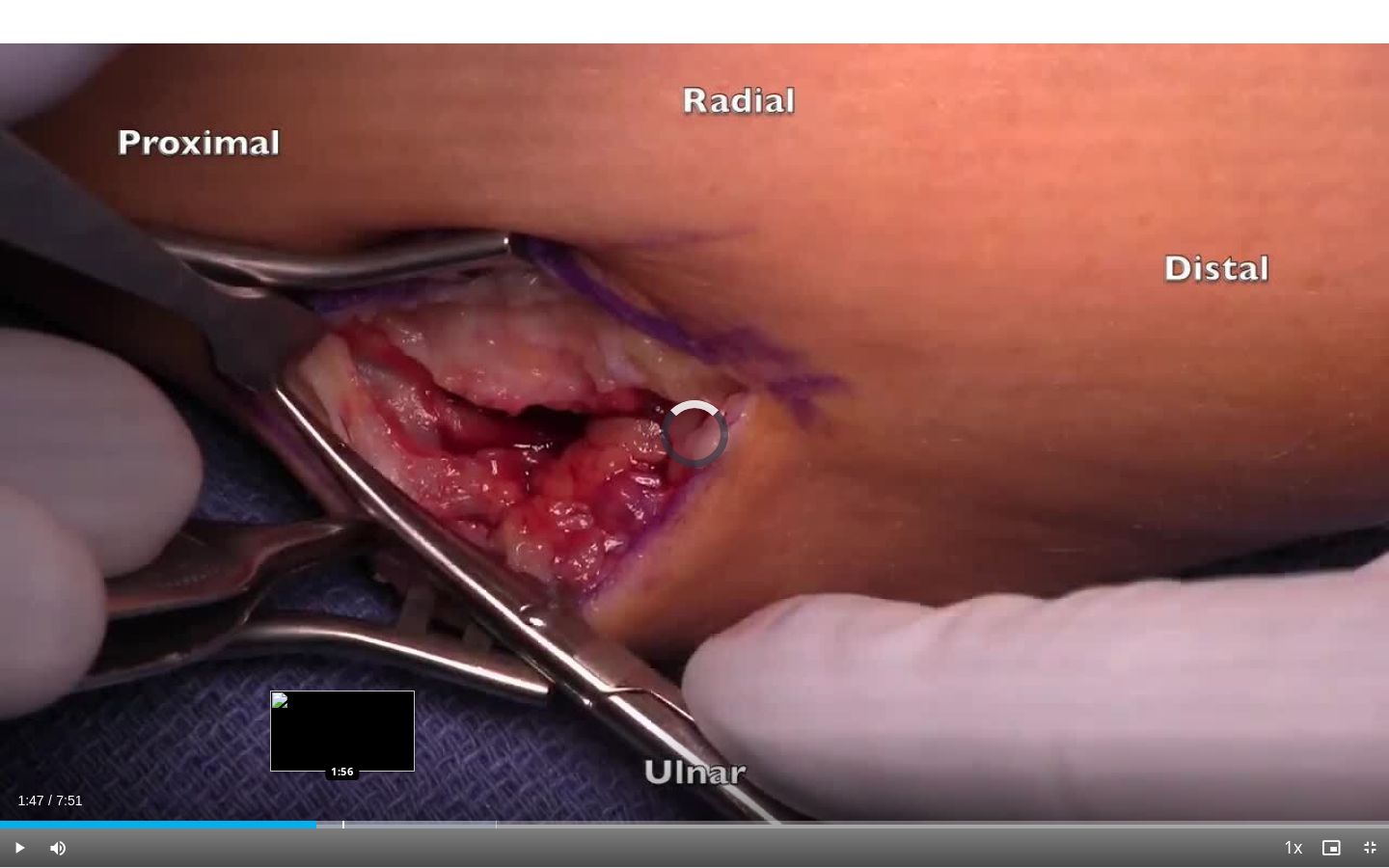 click at bounding box center (343, 825) 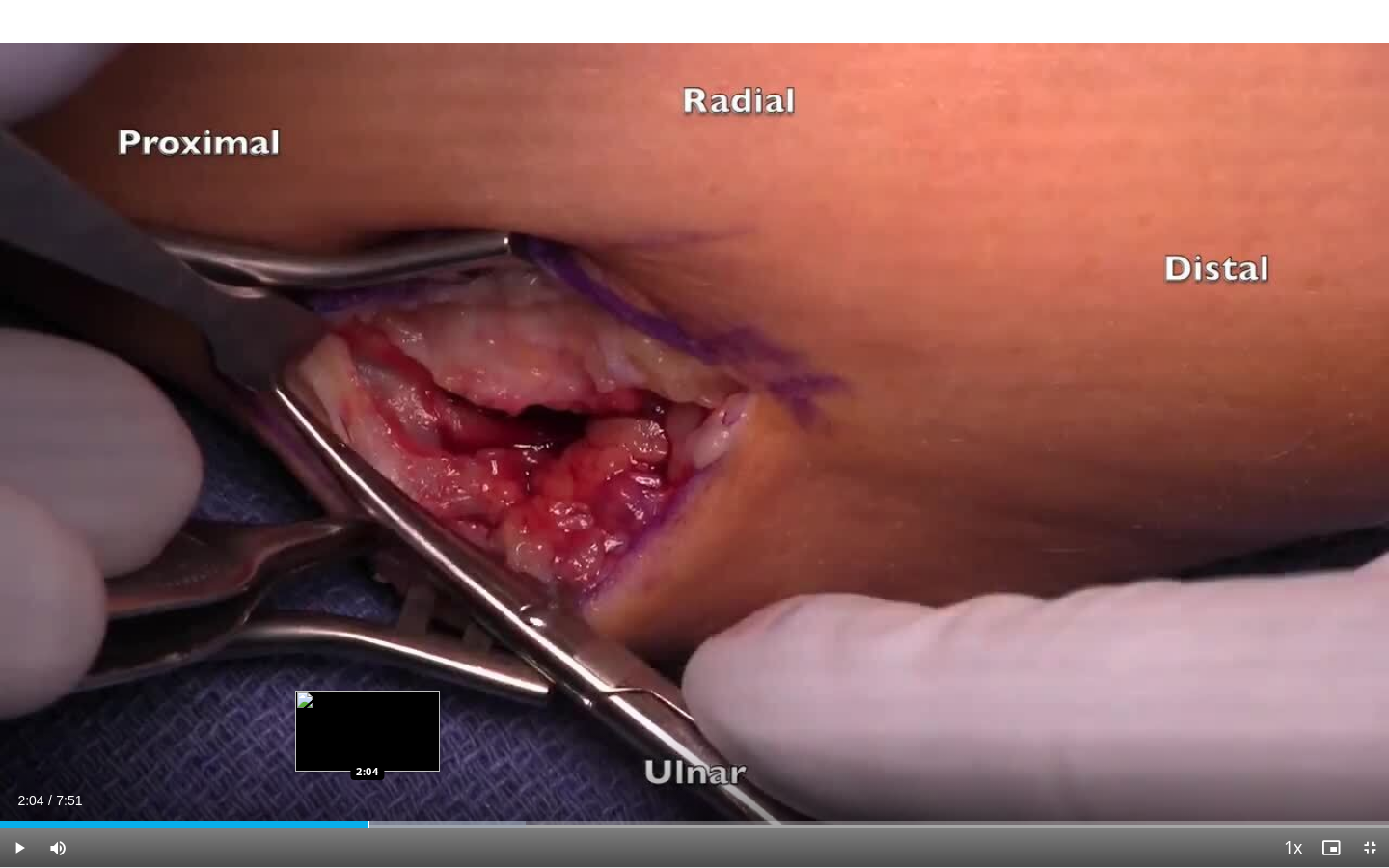 click at bounding box center (368, 825) 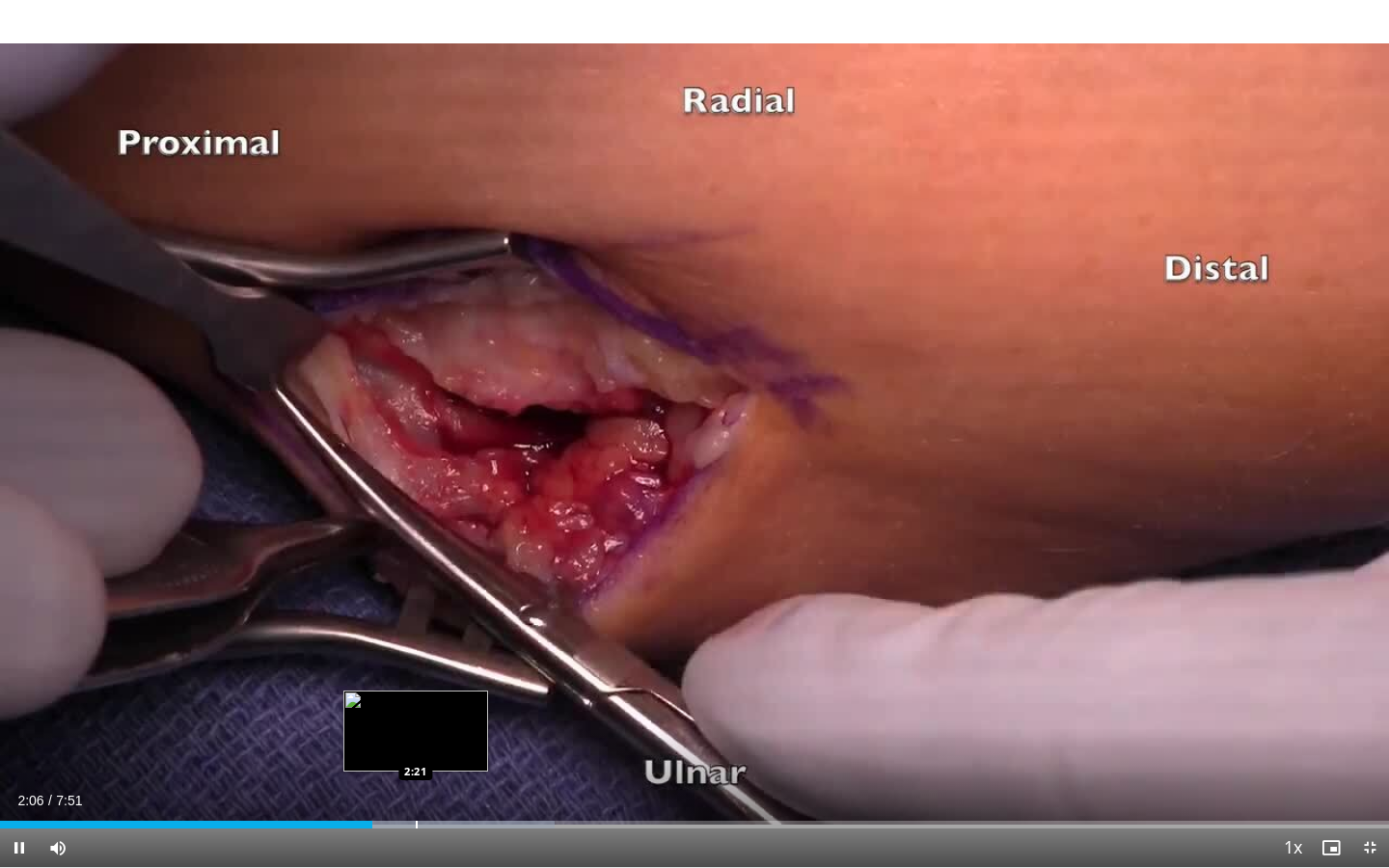 click at bounding box center [417, 825] 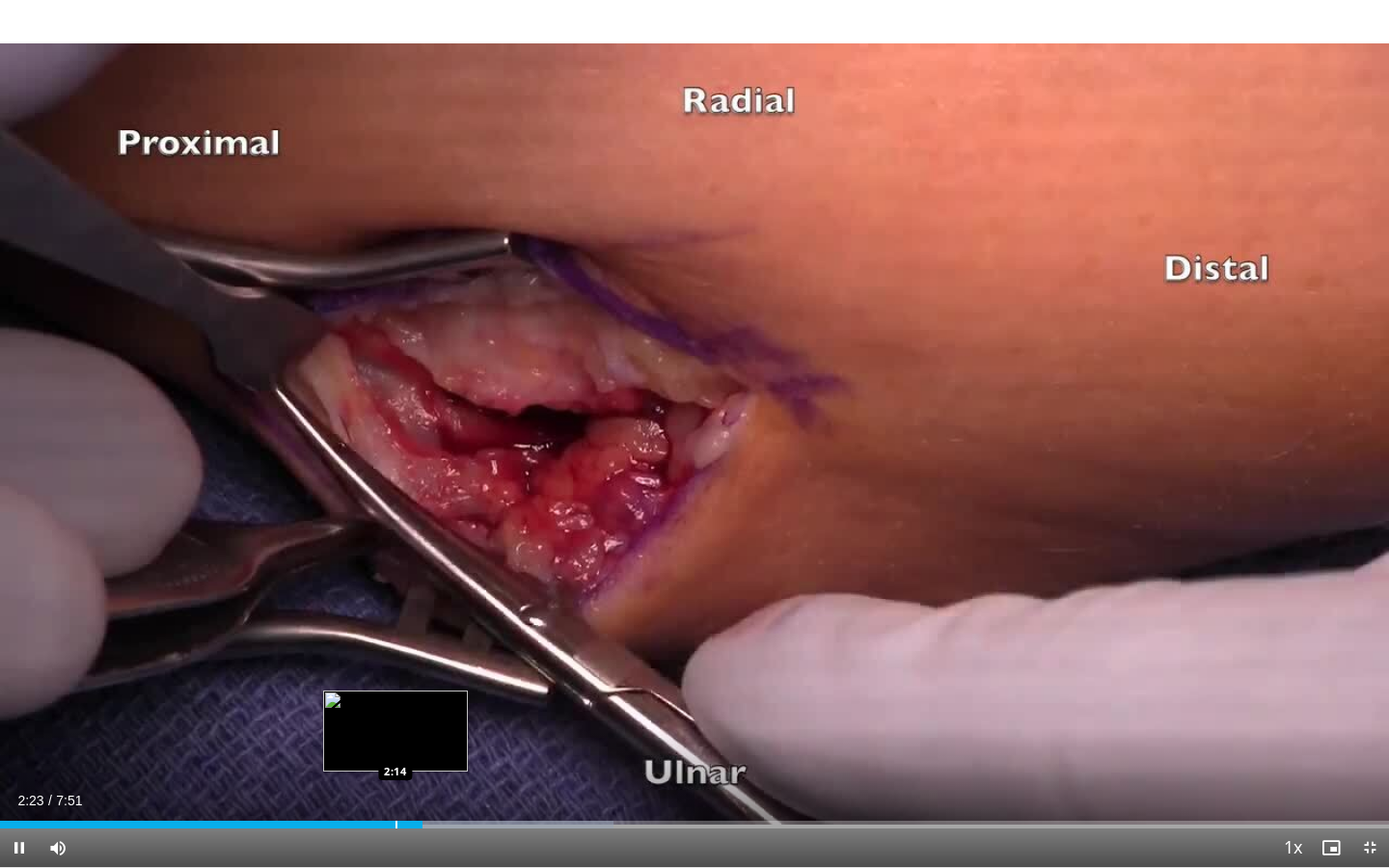 click at bounding box center (396, 825) 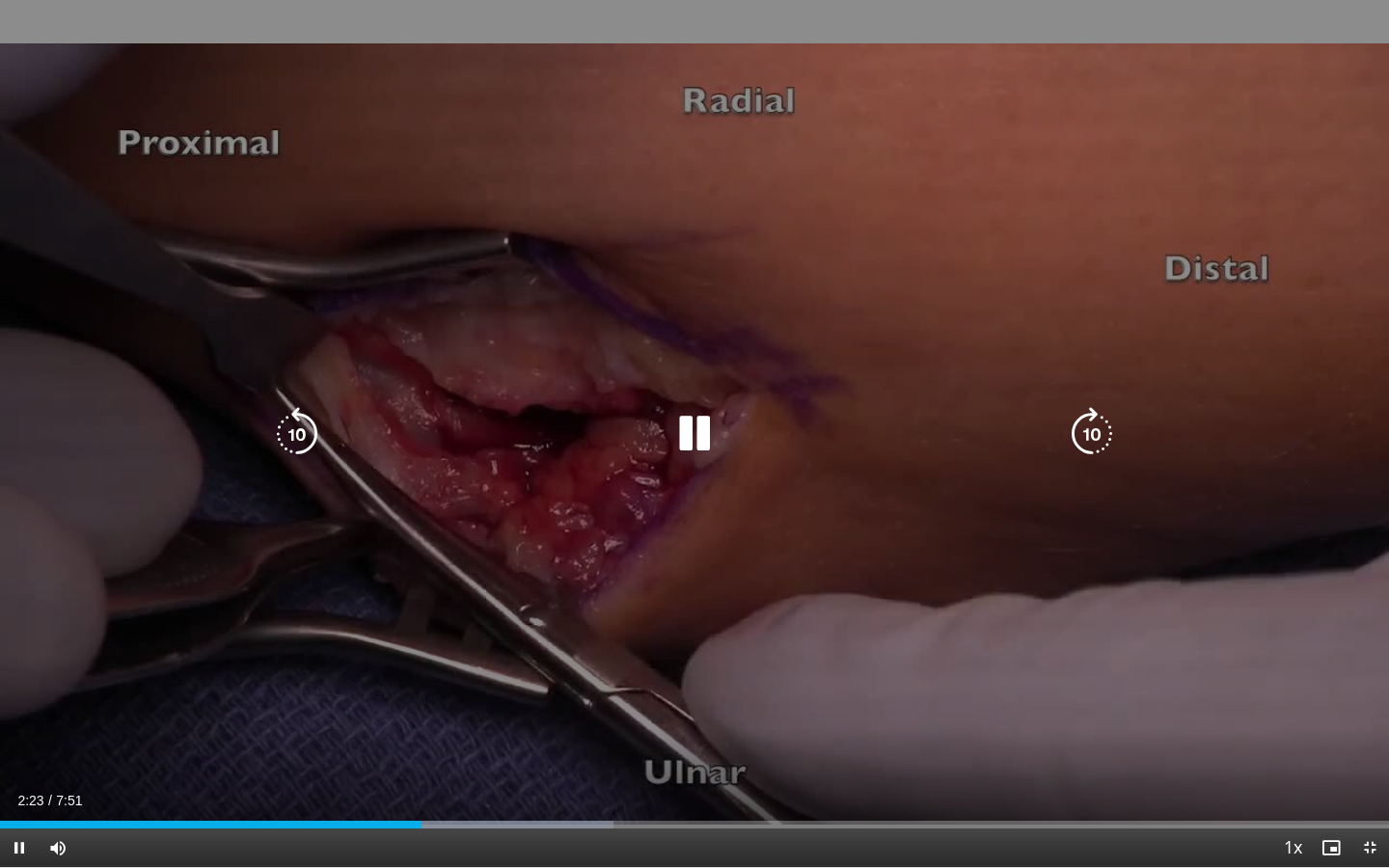 click at bounding box center [297, 434] 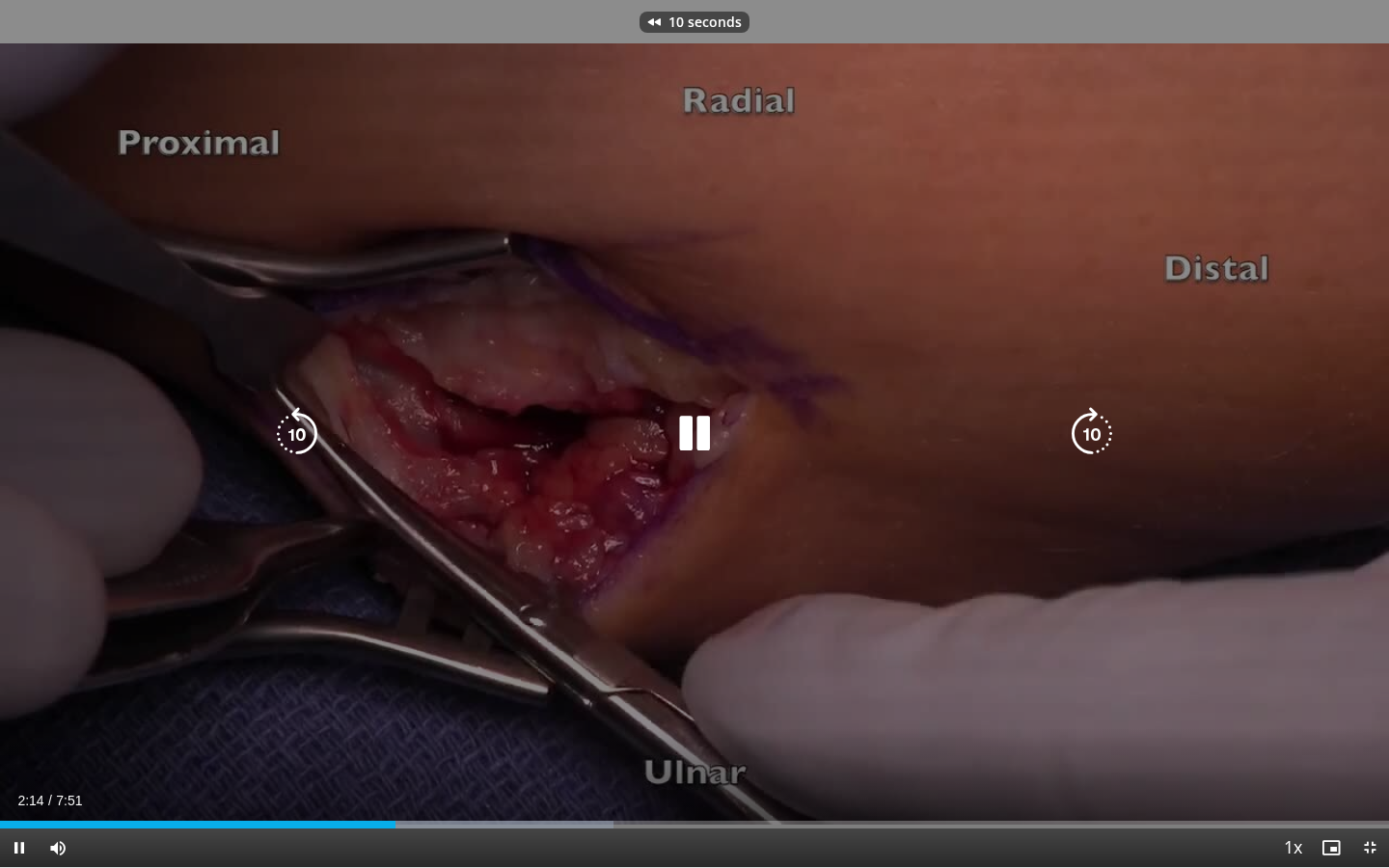 click at bounding box center [297, 434] 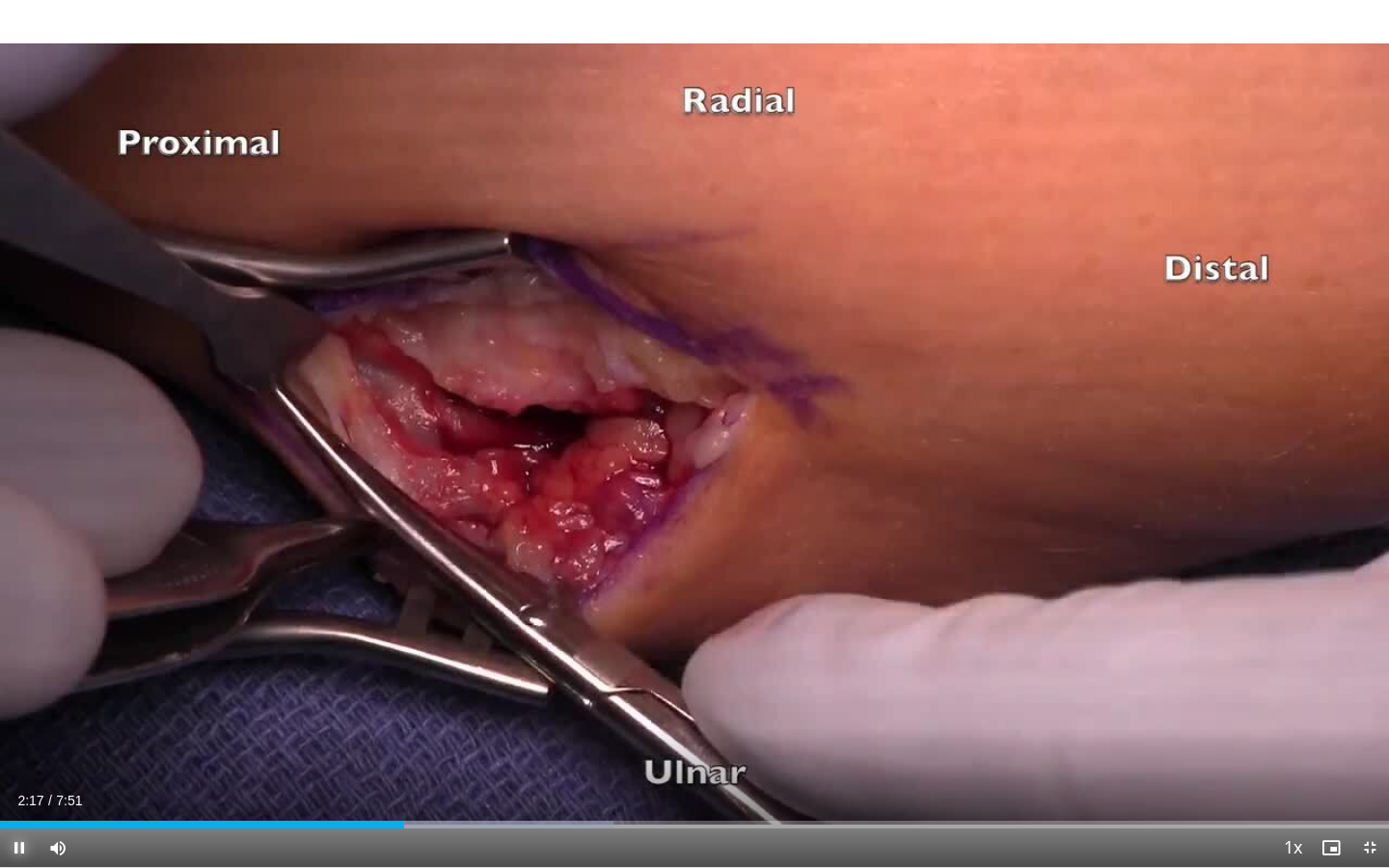 click at bounding box center (19, 848) 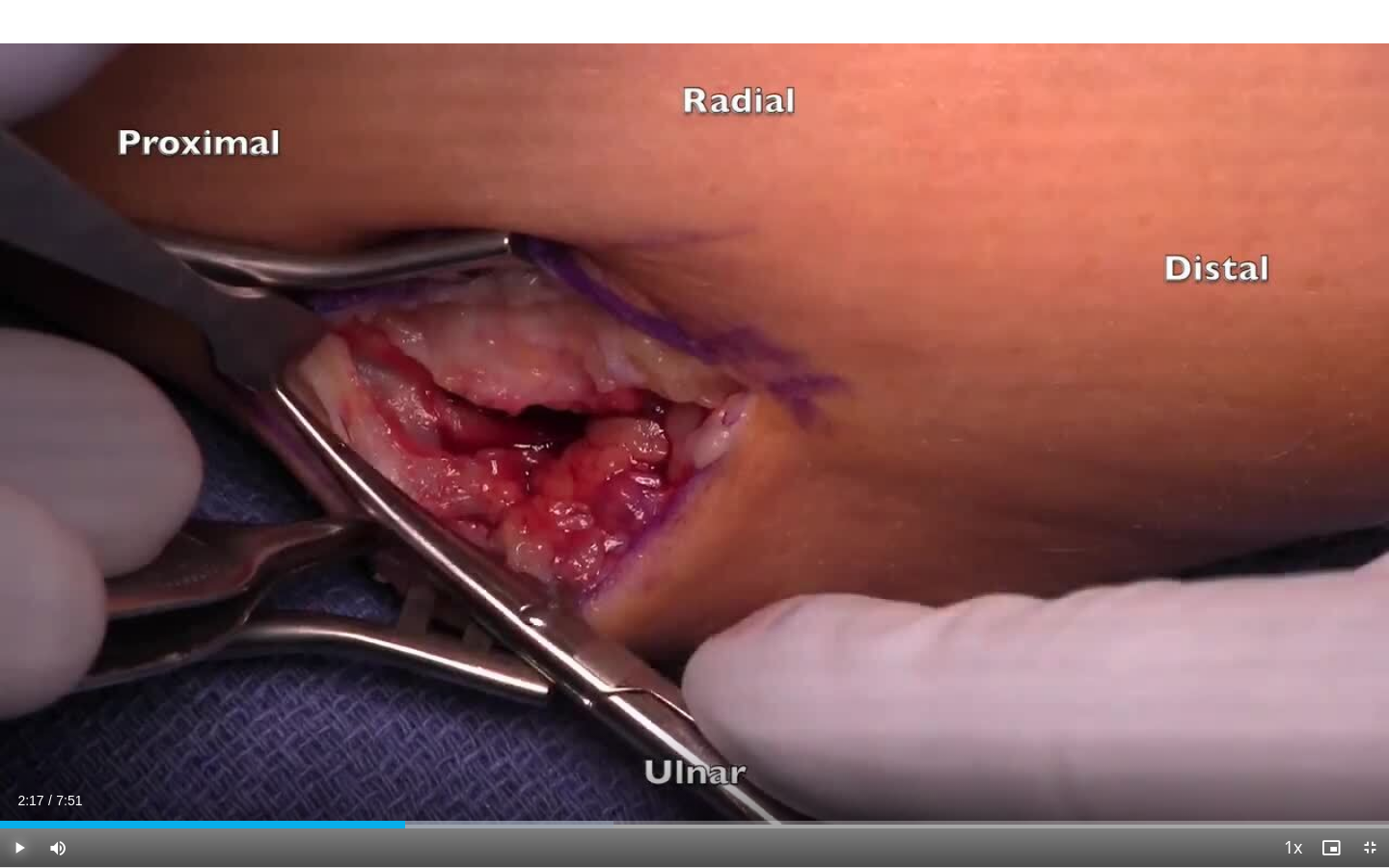 type 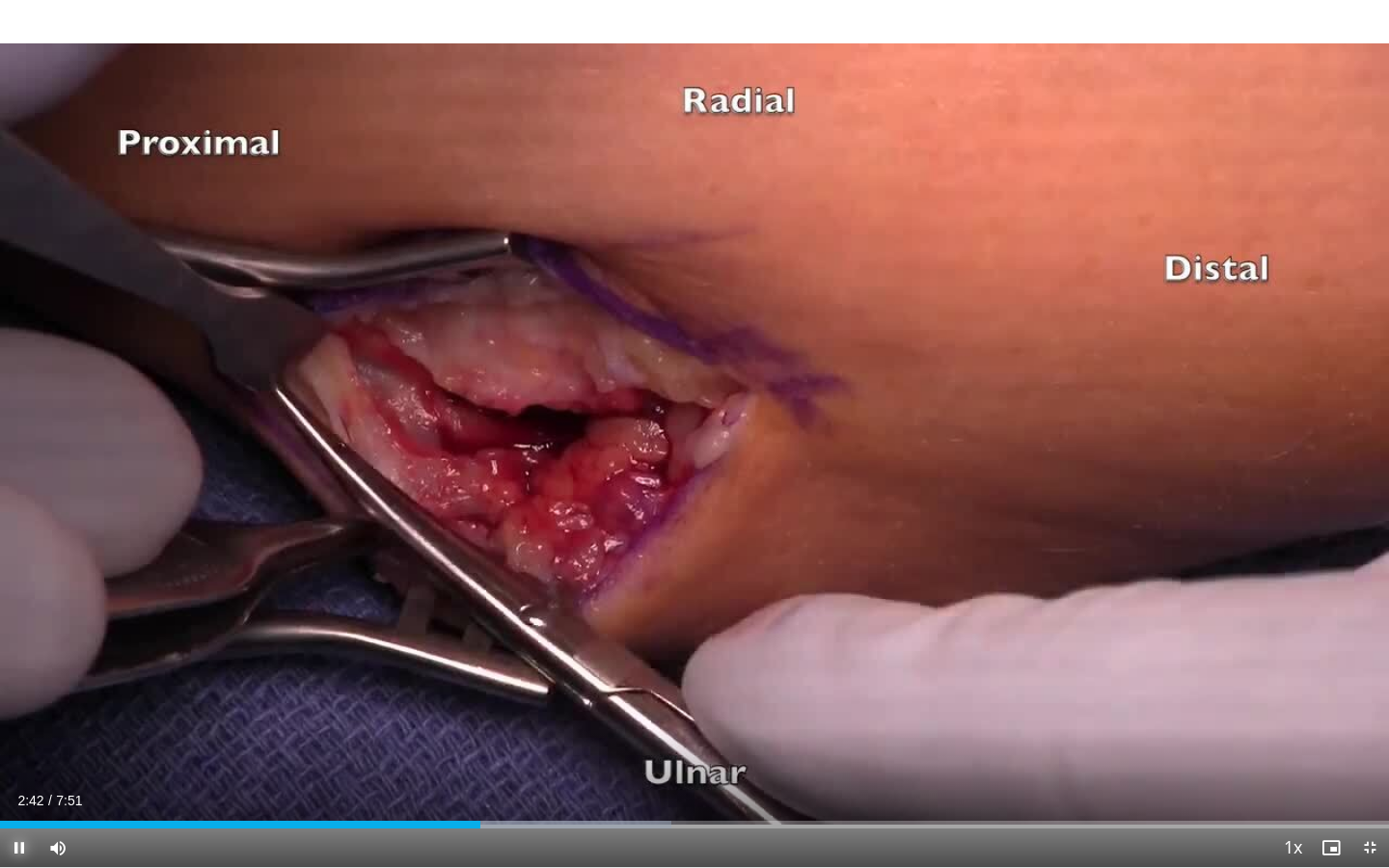 click at bounding box center (19, 848) 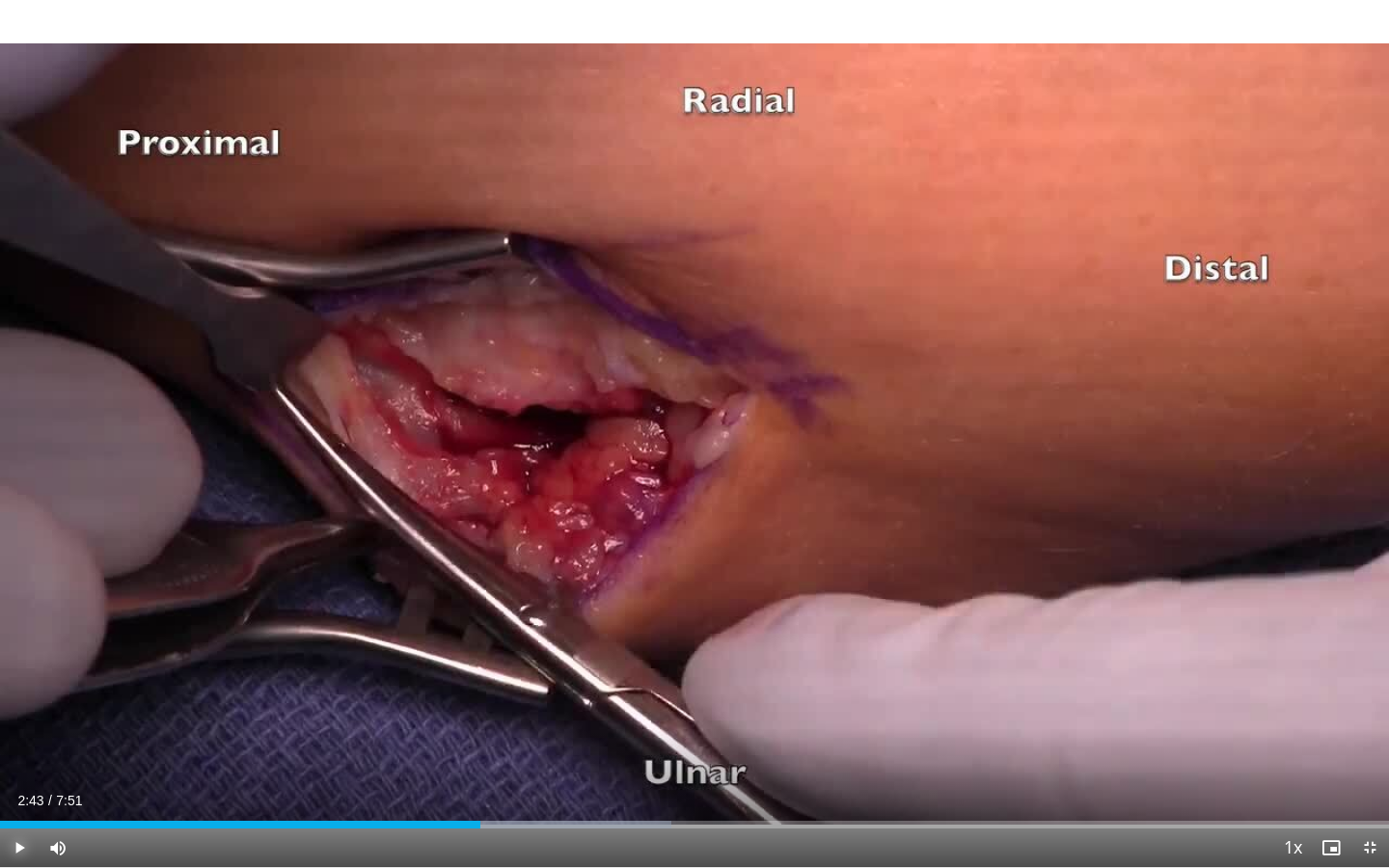 click at bounding box center [19, 848] 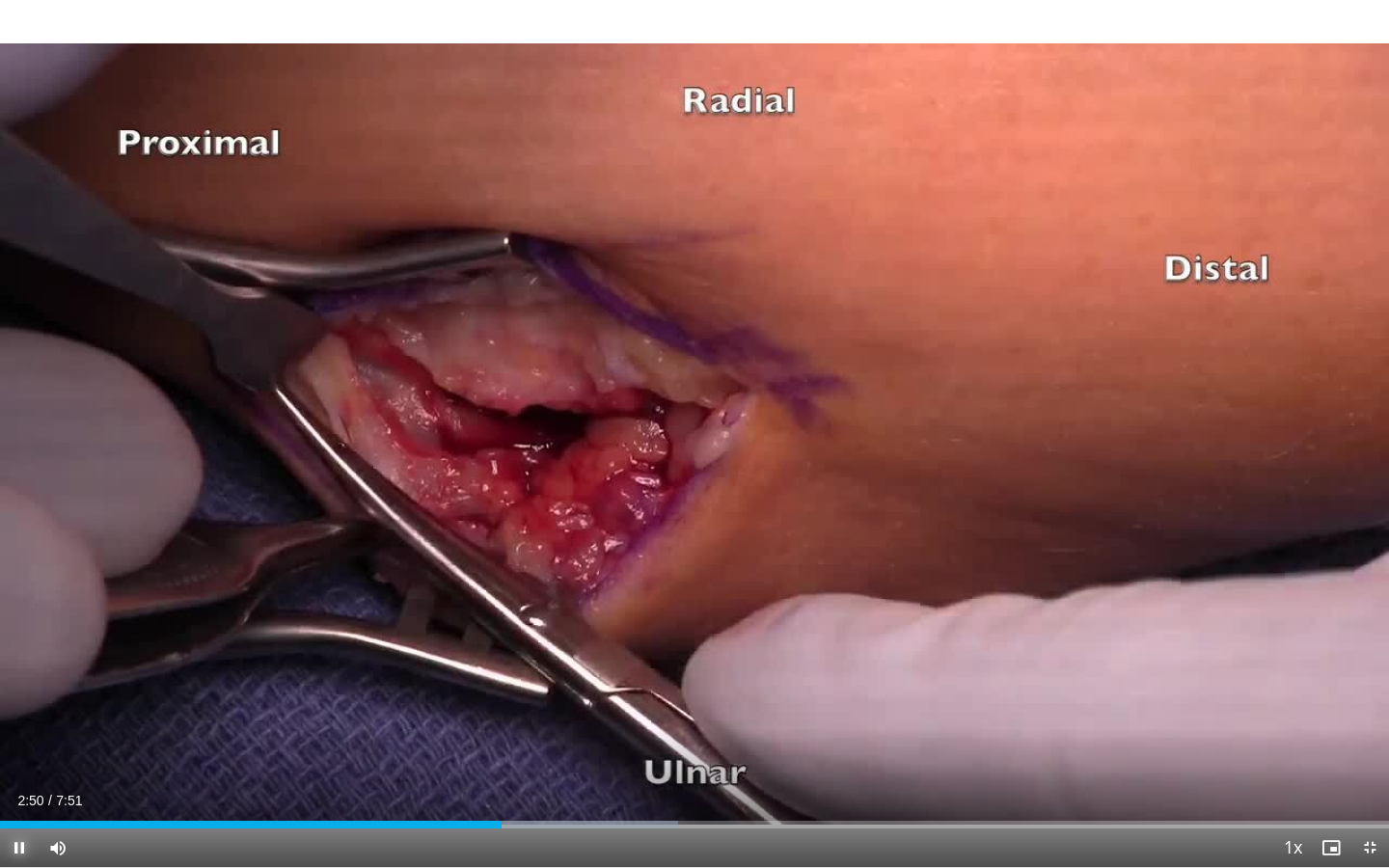 click at bounding box center [19, 848] 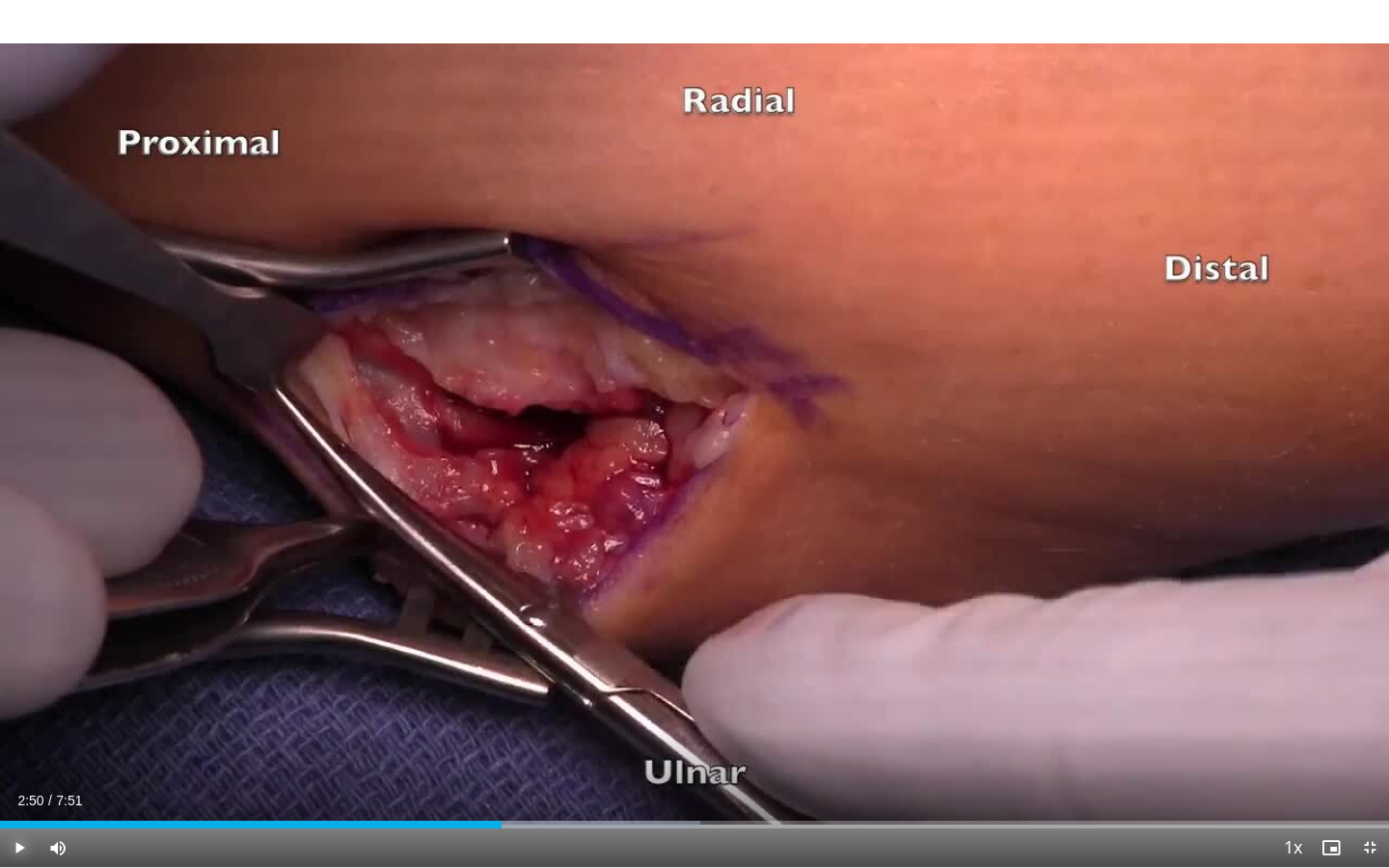 click at bounding box center [19, 848] 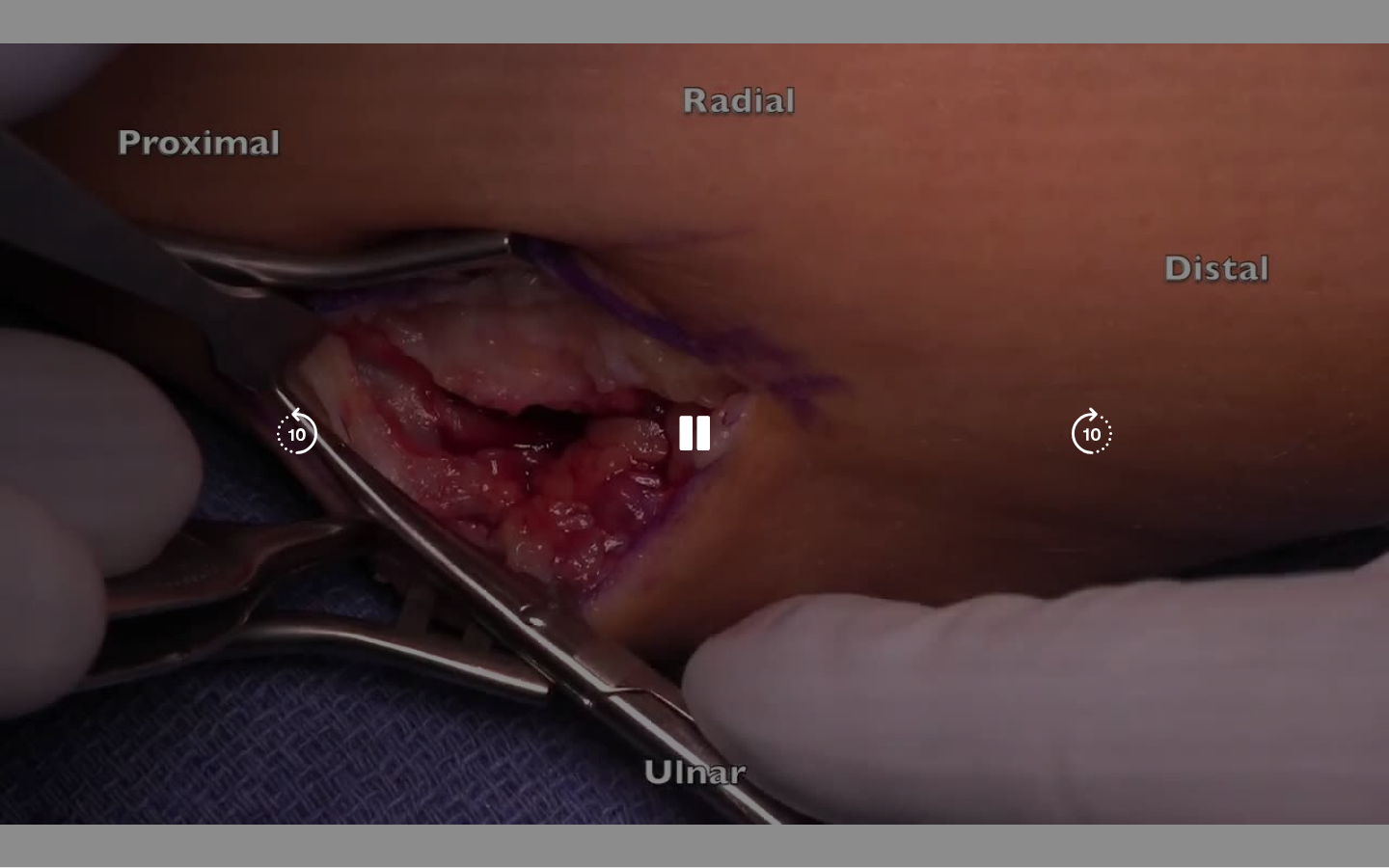 click on "**********" at bounding box center [694, 434] 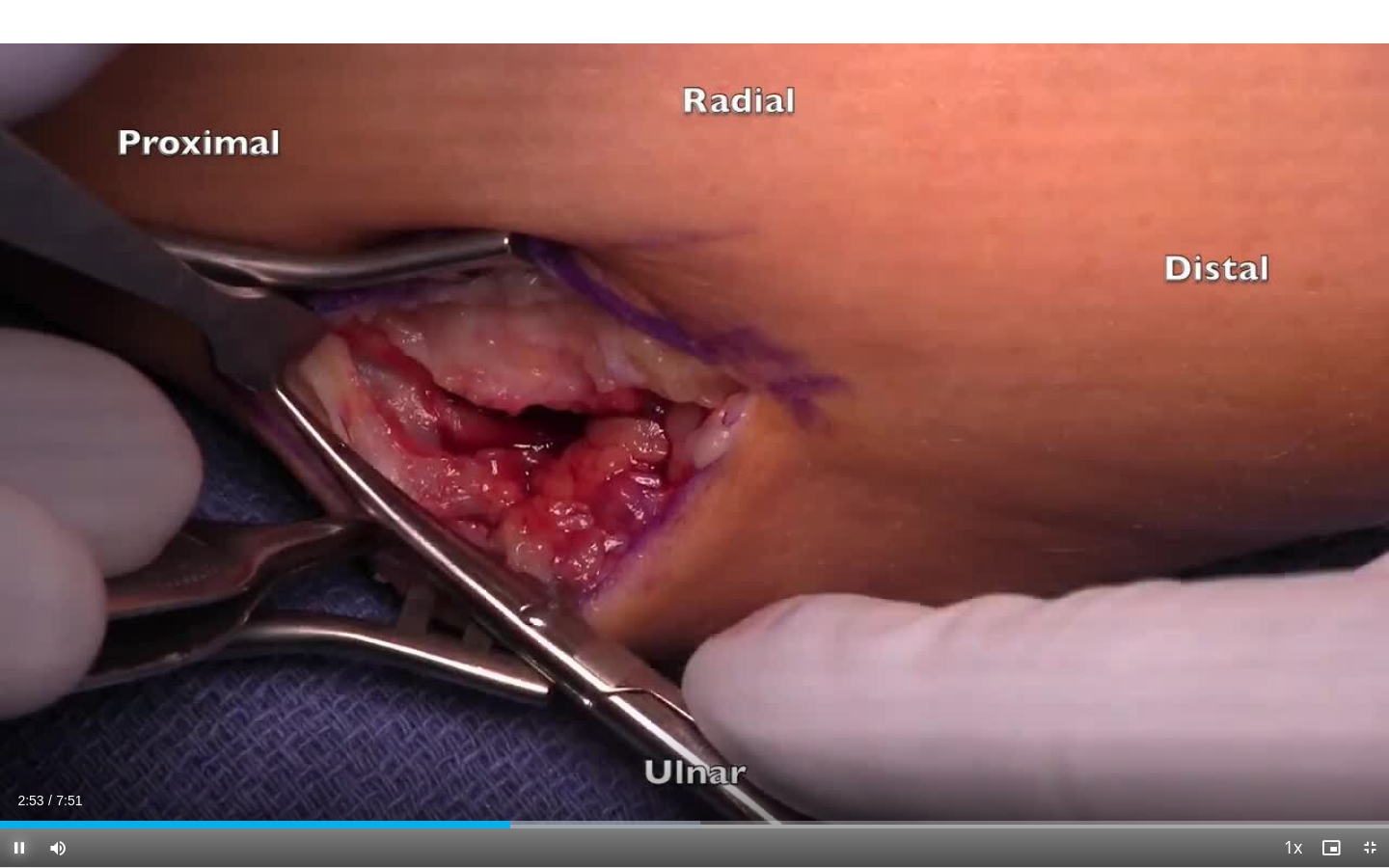 click at bounding box center [19, 848] 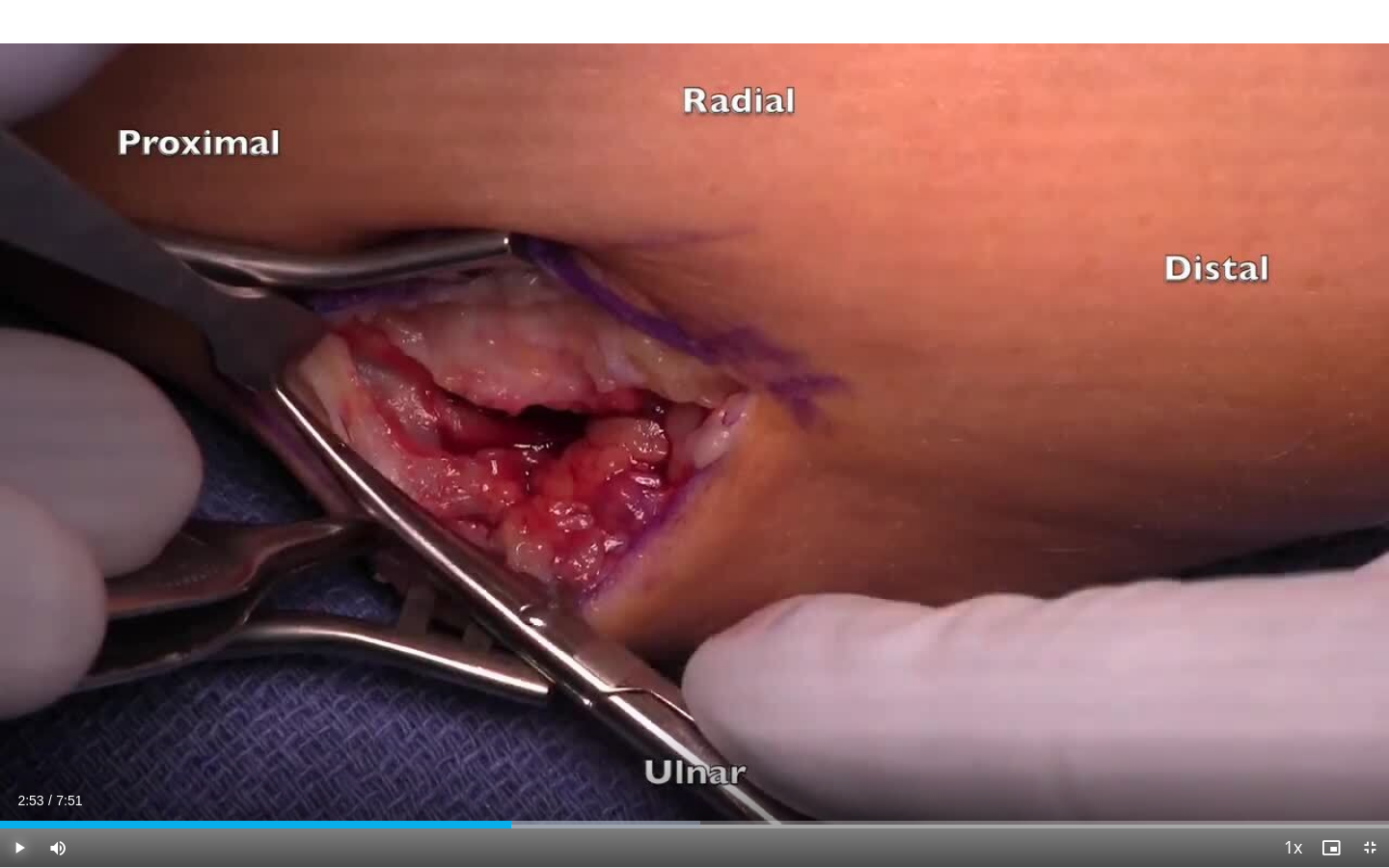 click at bounding box center (19, 848) 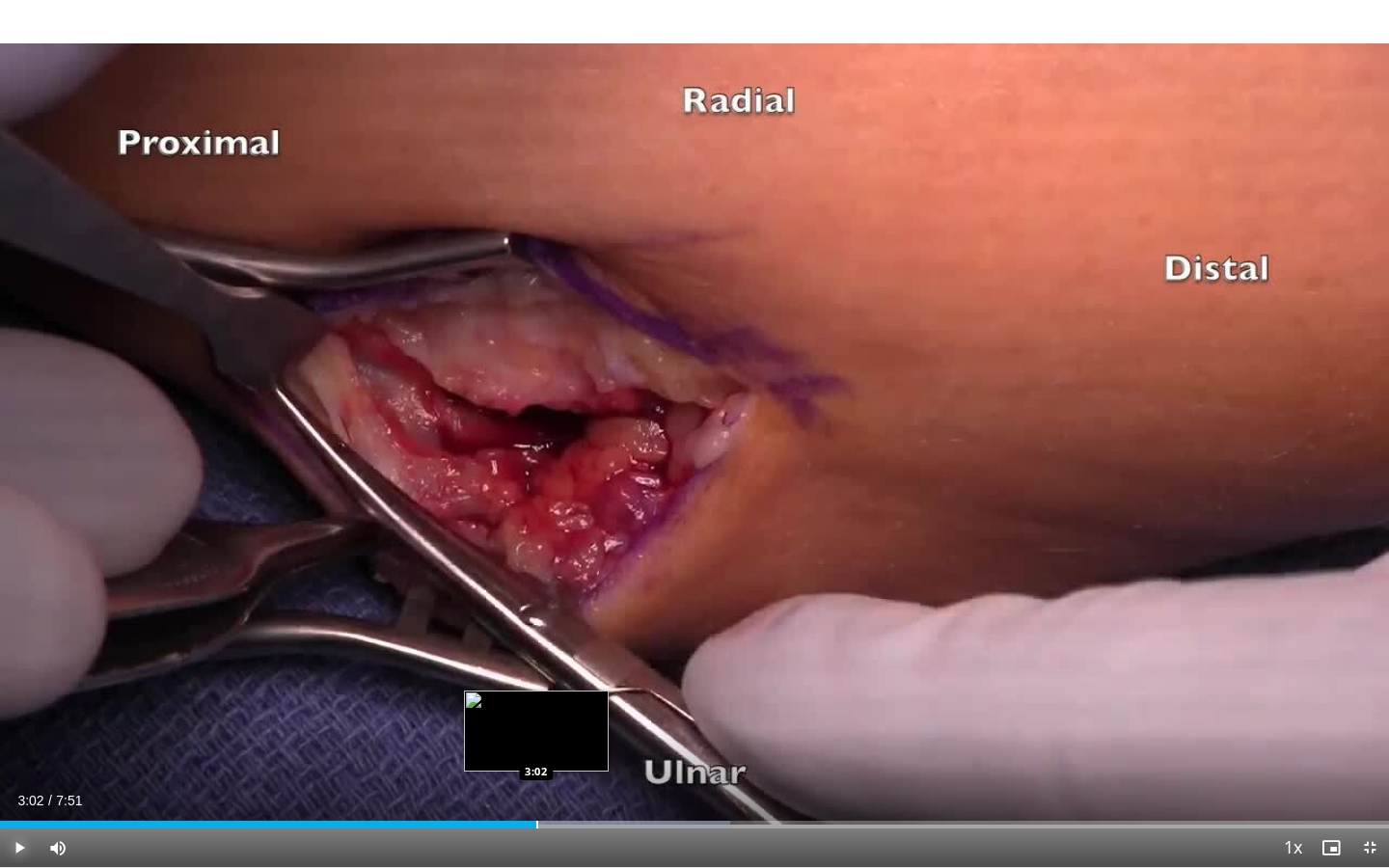 click at bounding box center [537, 825] 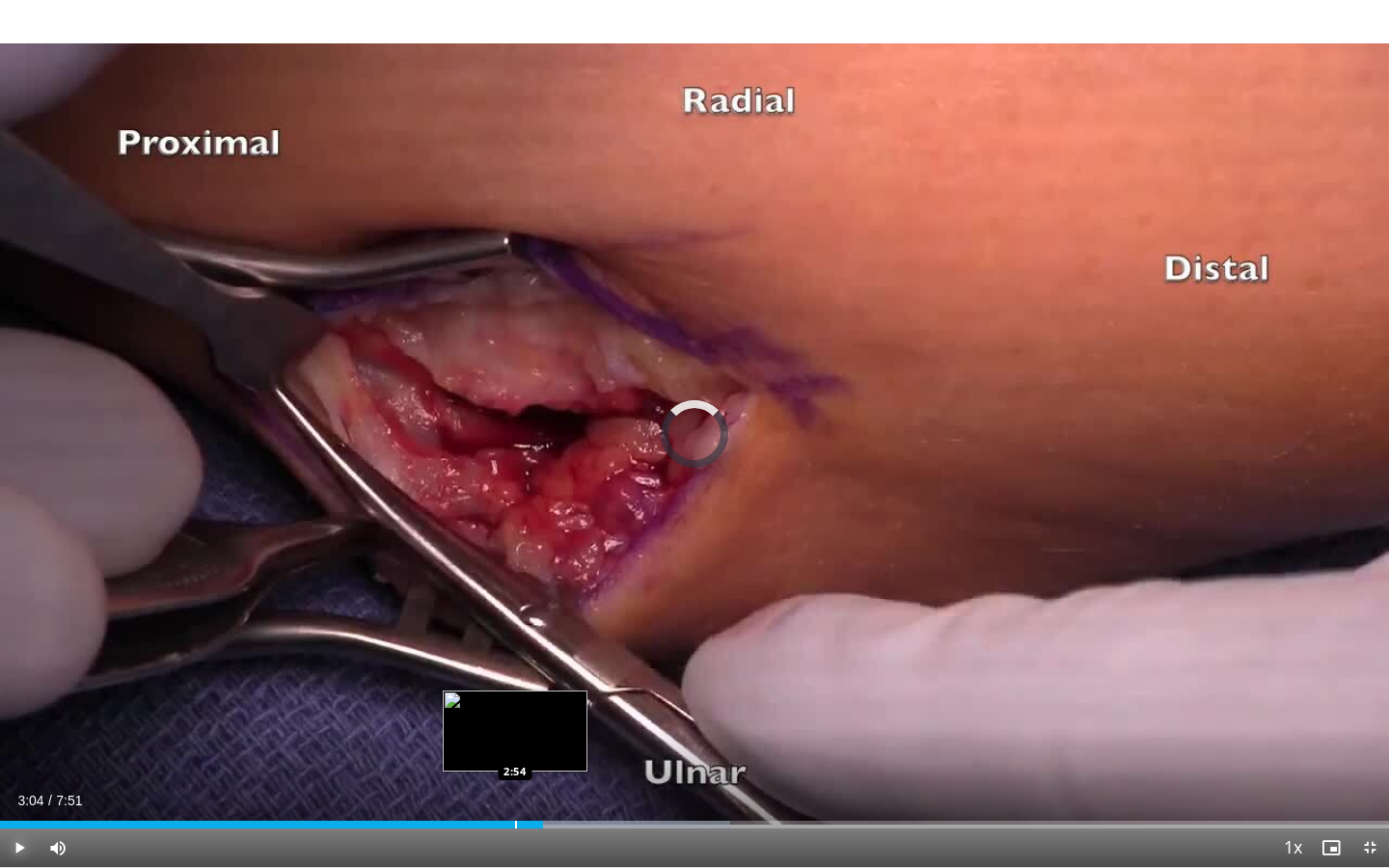 click at bounding box center [516, 825] 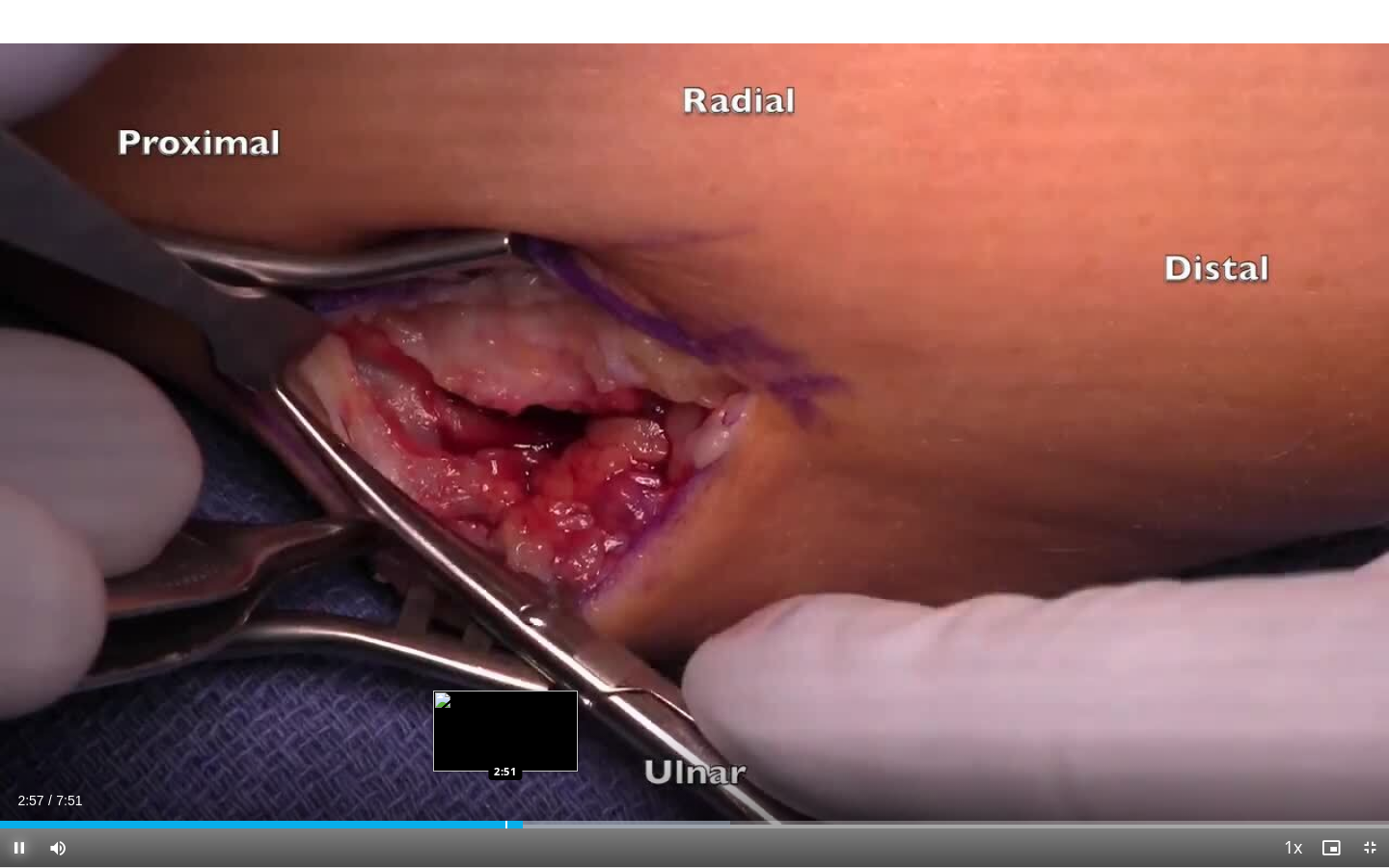 click at bounding box center [506, 825] 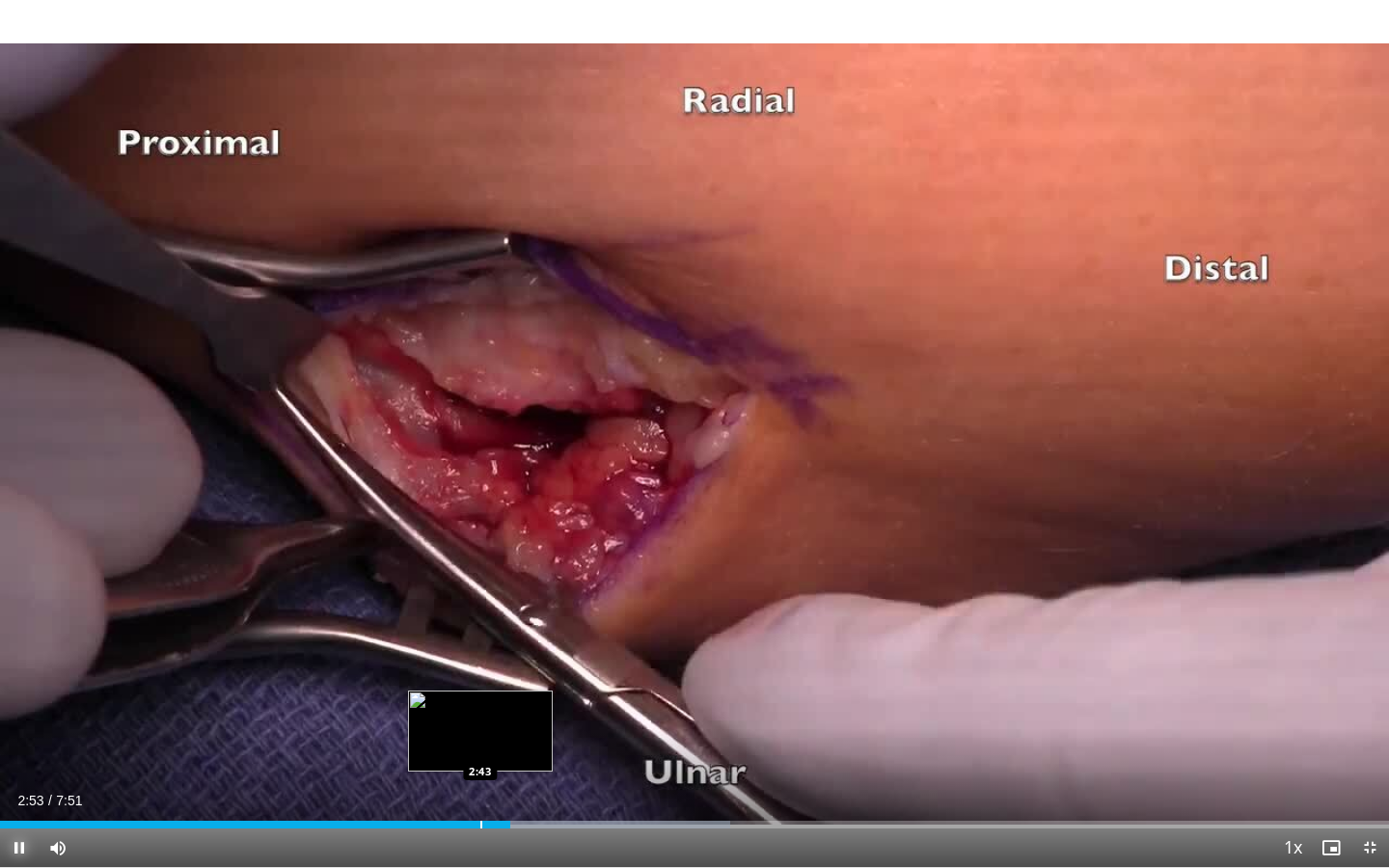 click at bounding box center (481, 825) 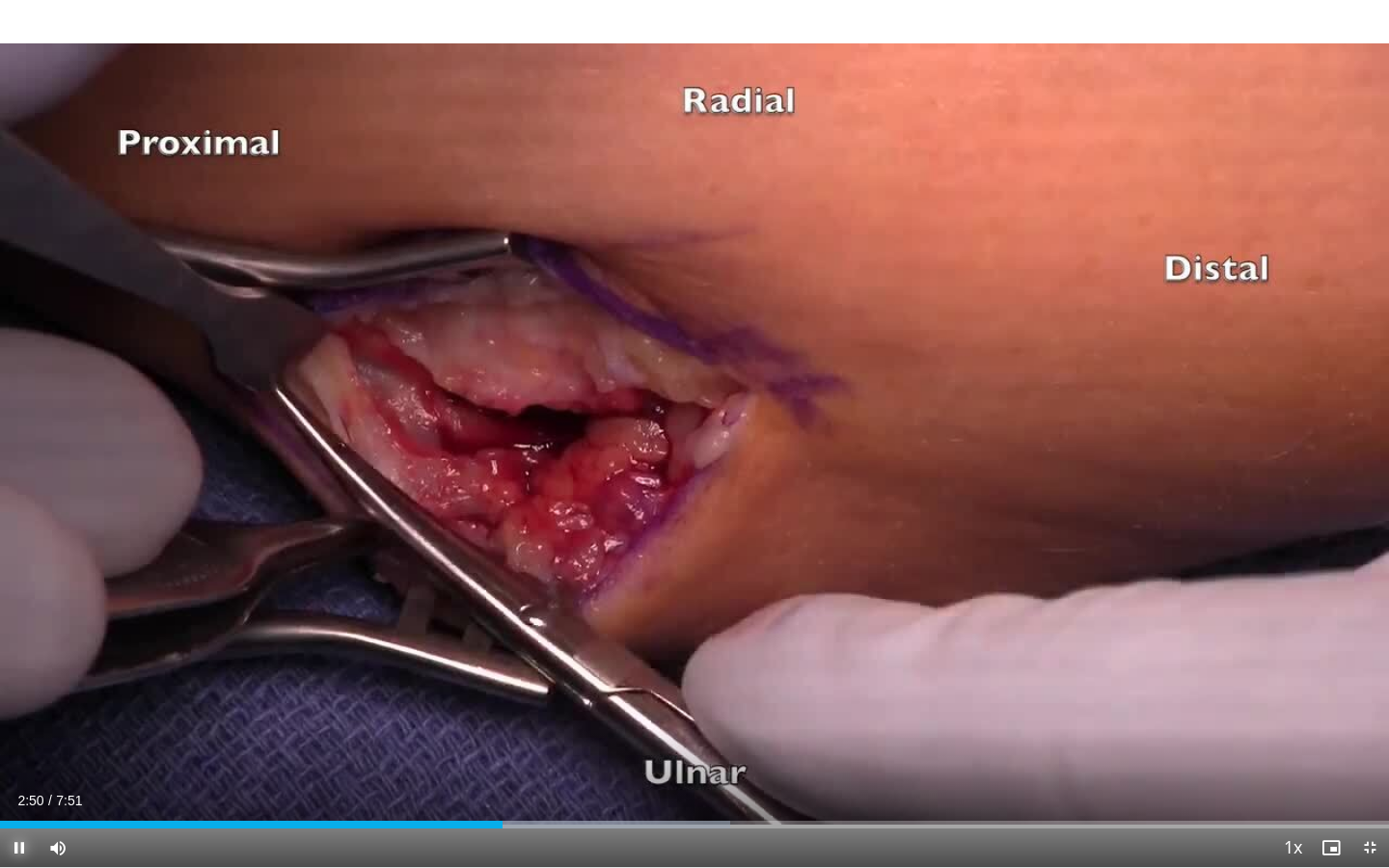 click at bounding box center [19, 848] 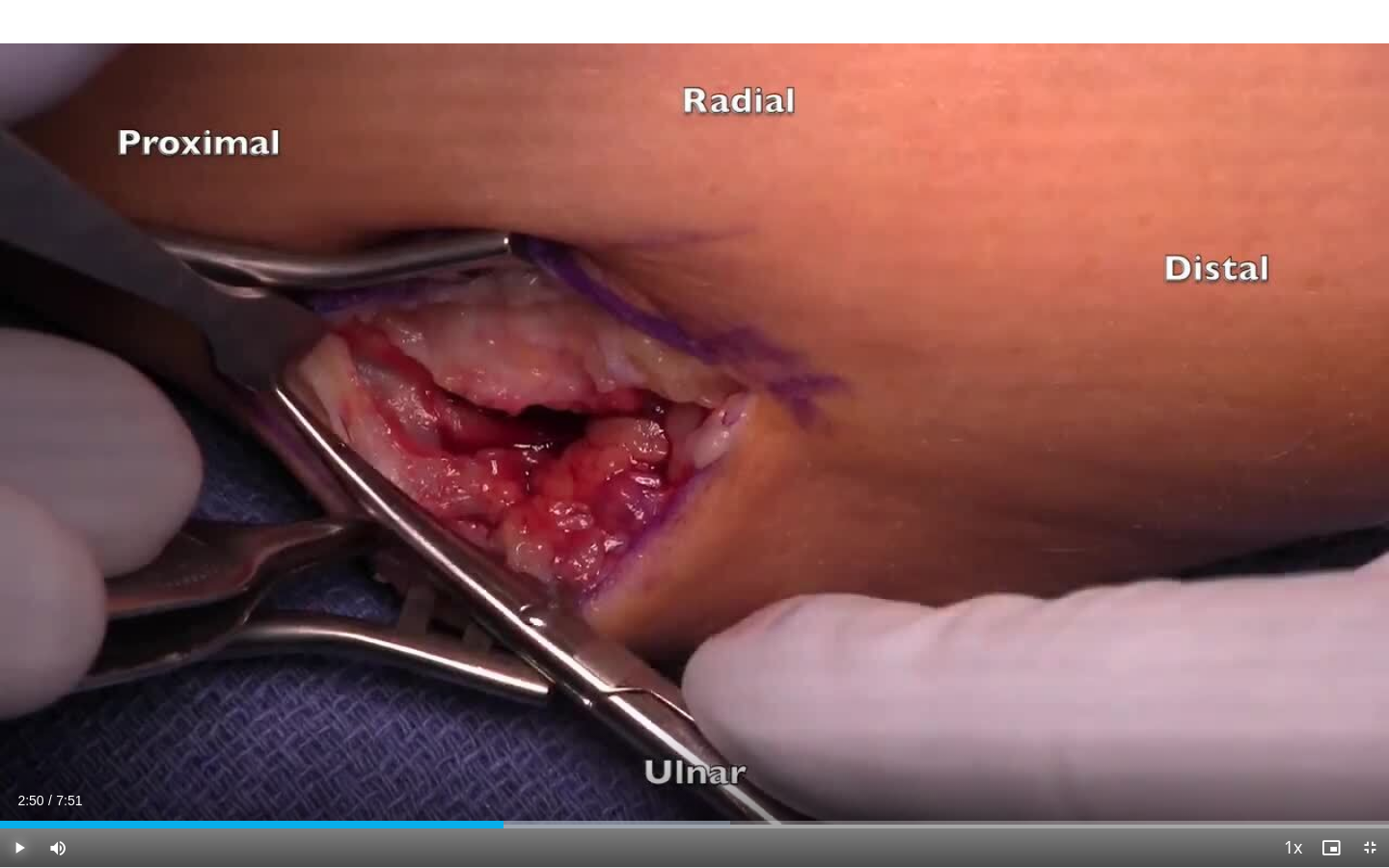 click at bounding box center [19, 848] 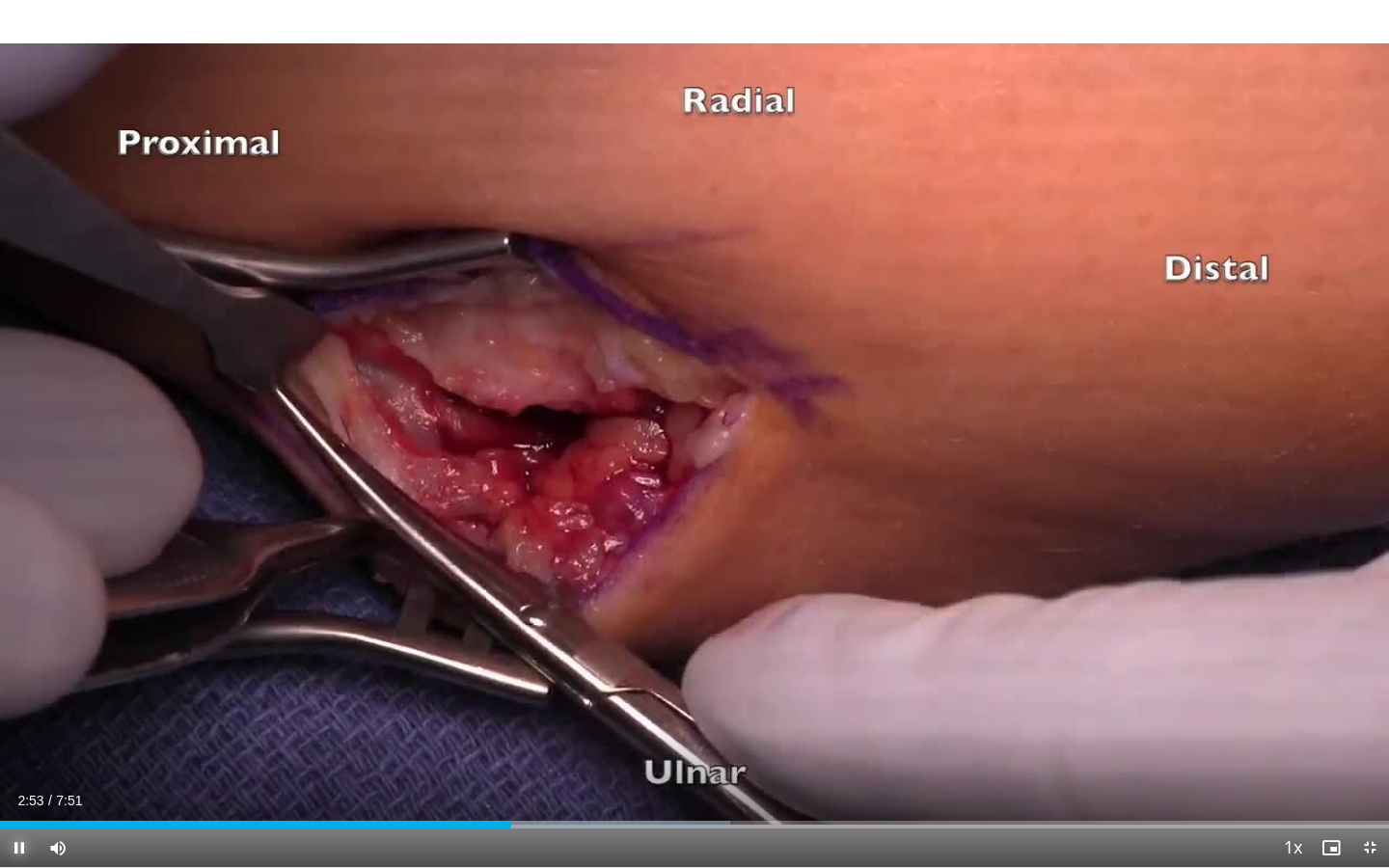 click at bounding box center [19, 848] 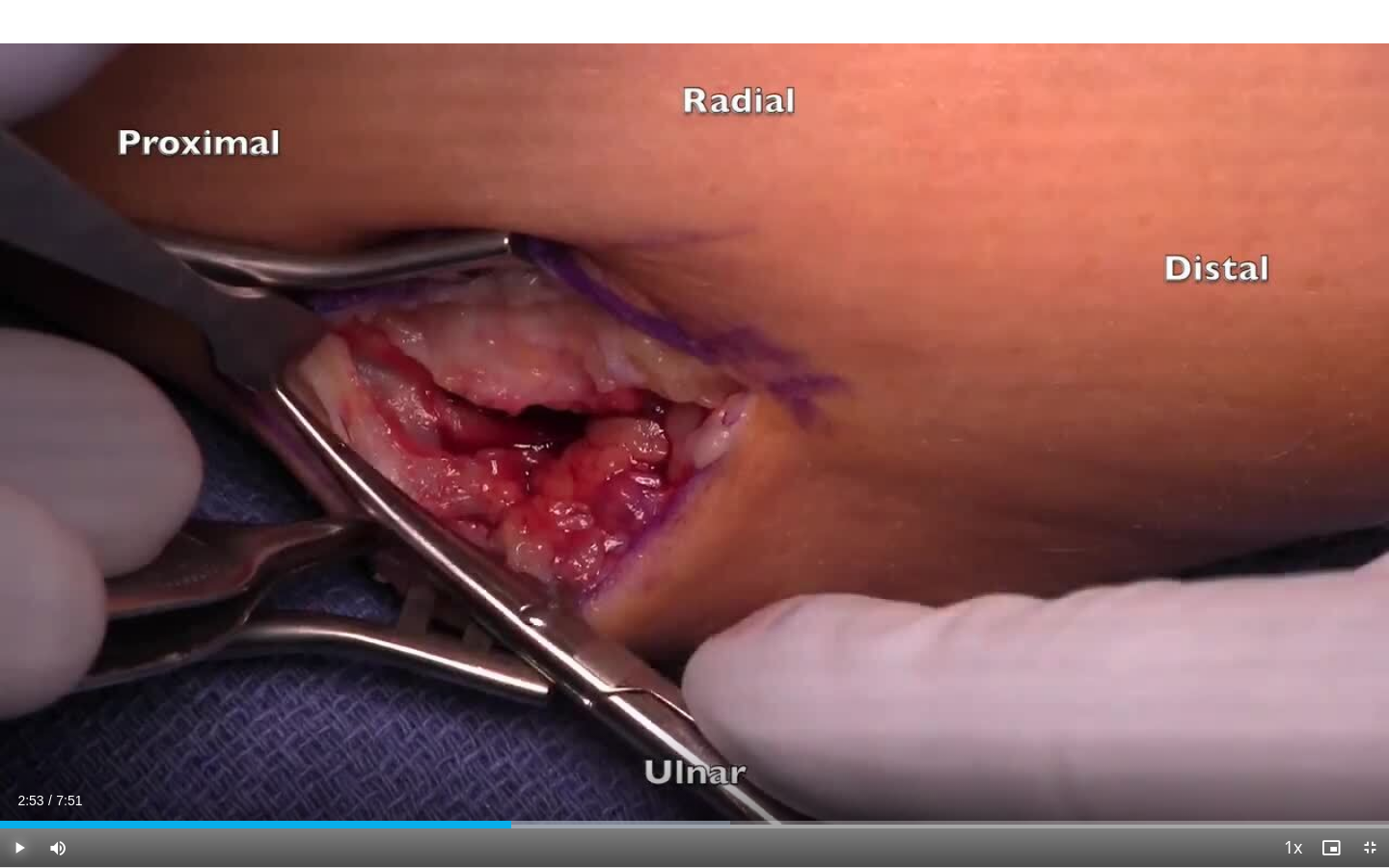 click at bounding box center (19, 848) 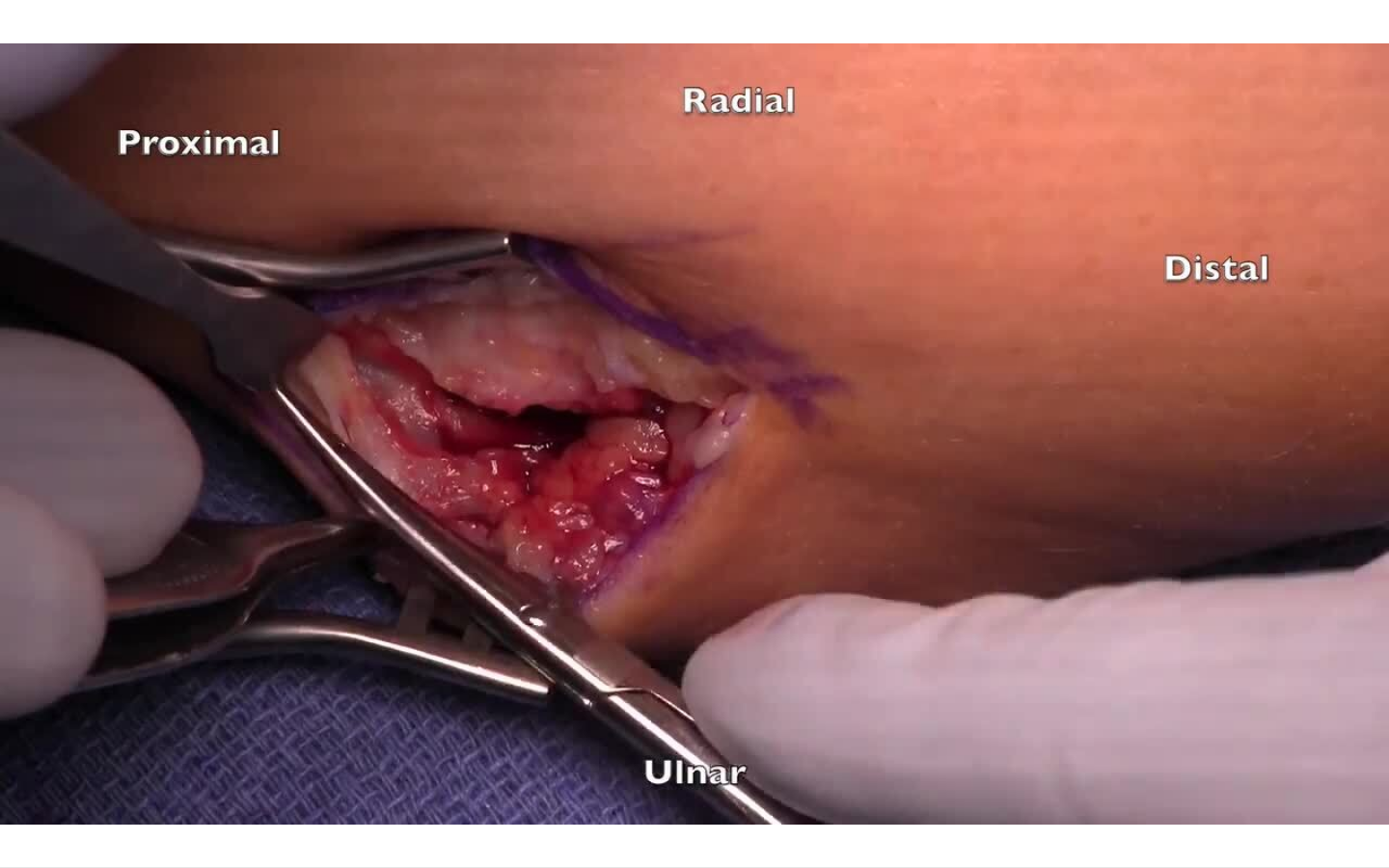 click on "**********" at bounding box center [694, 434] 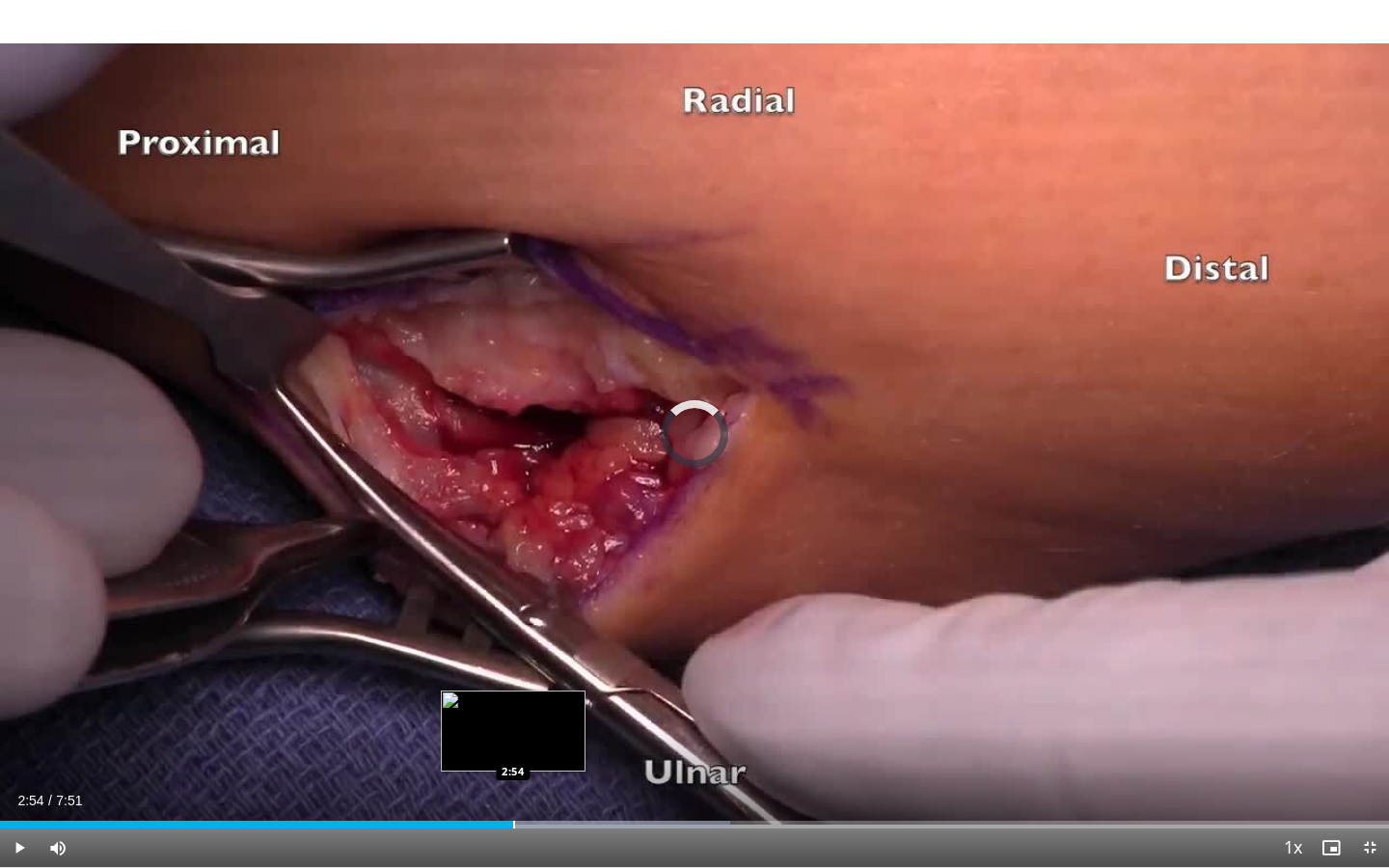 click at bounding box center (514, 825) 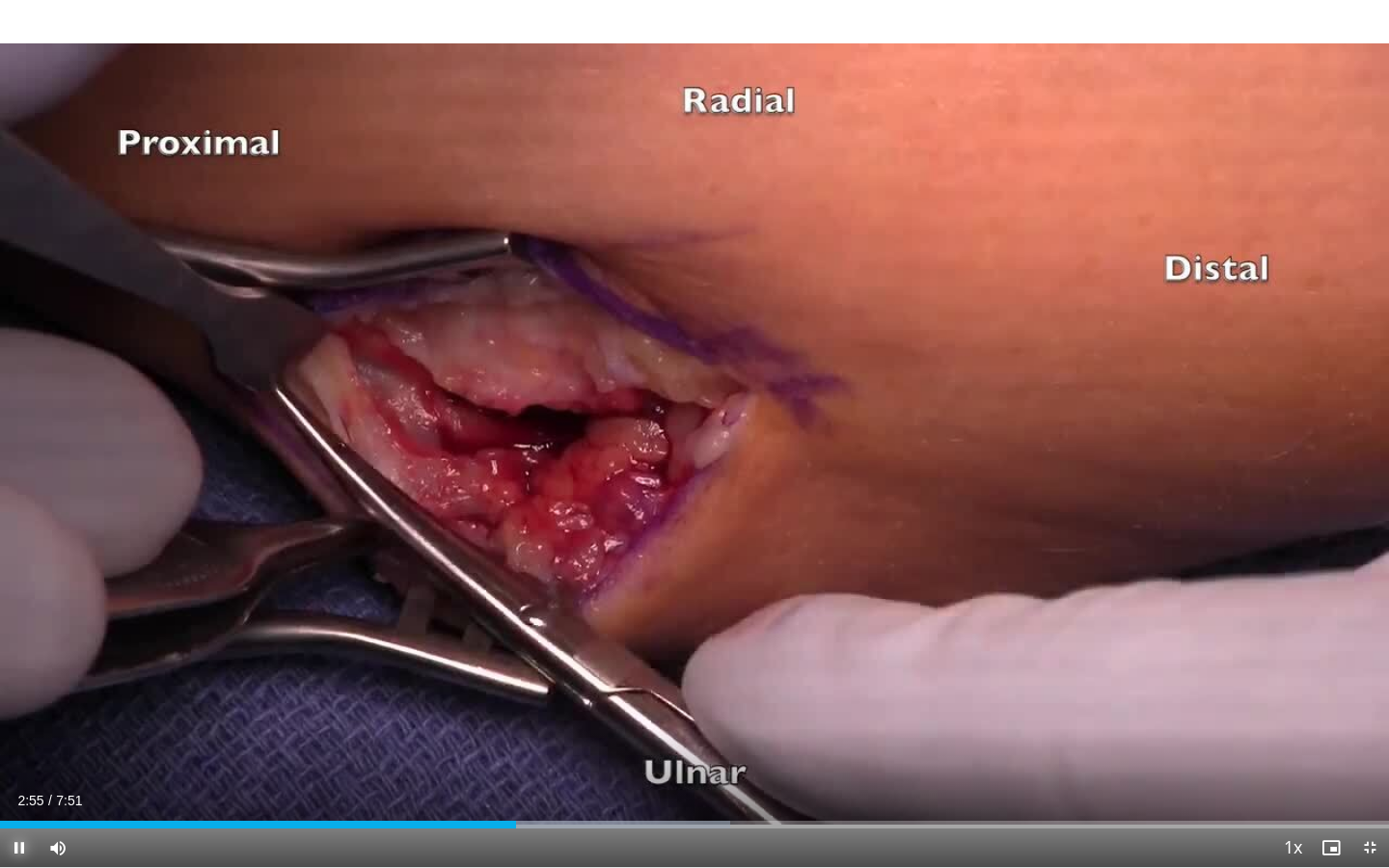 click at bounding box center [19, 848] 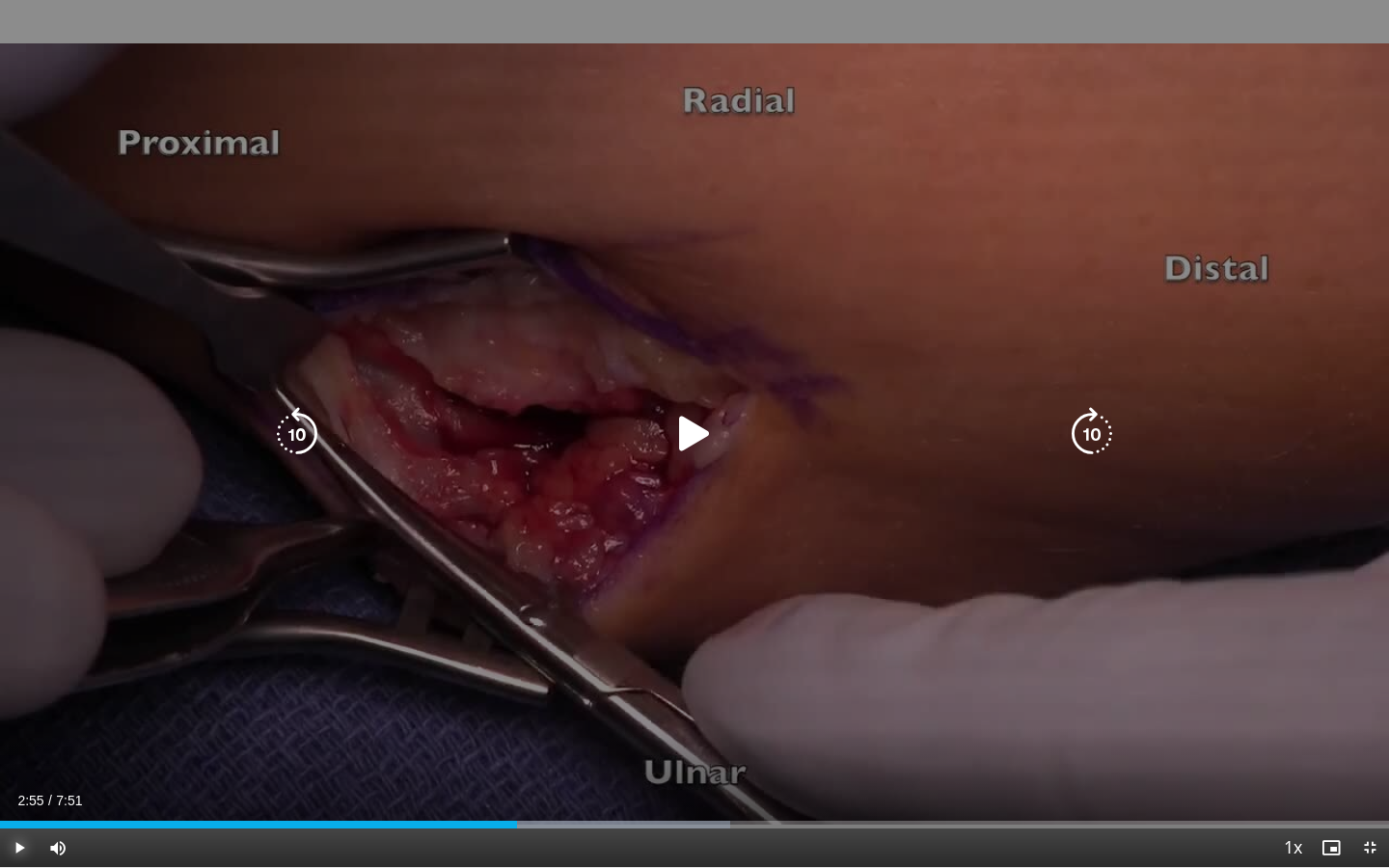 click at bounding box center (19, 848) 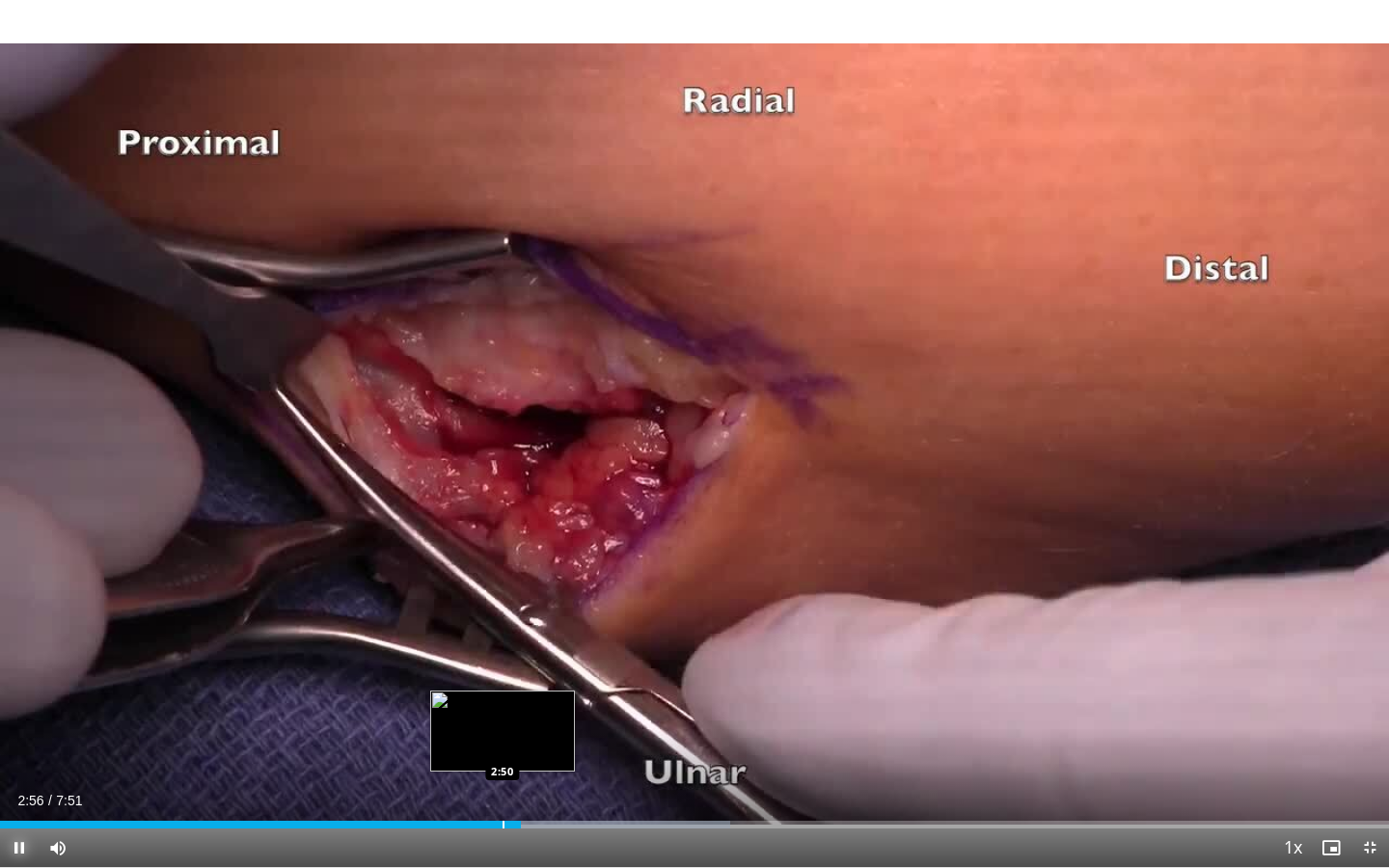 click at bounding box center (504, 825) 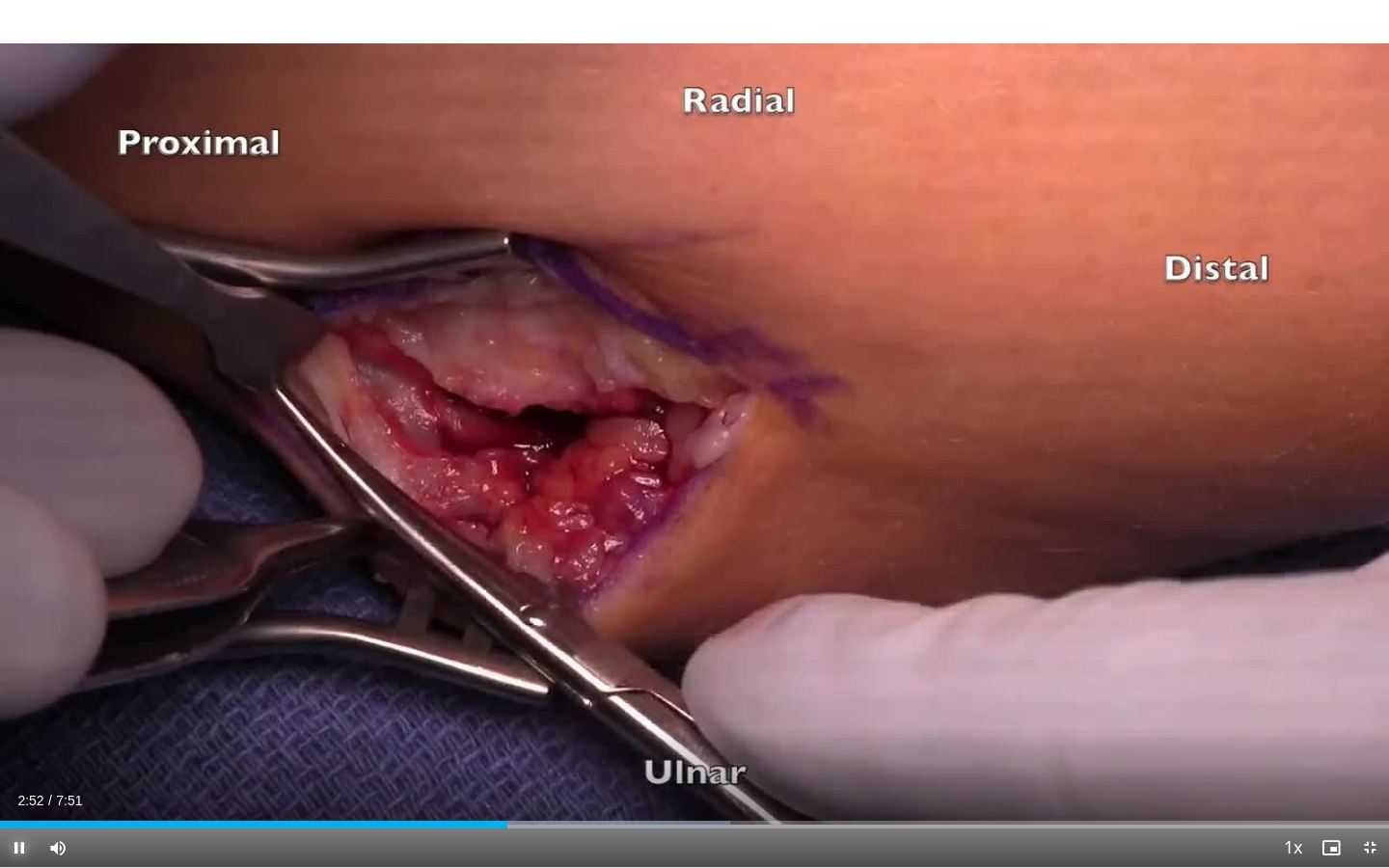 click at bounding box center (19, 848) 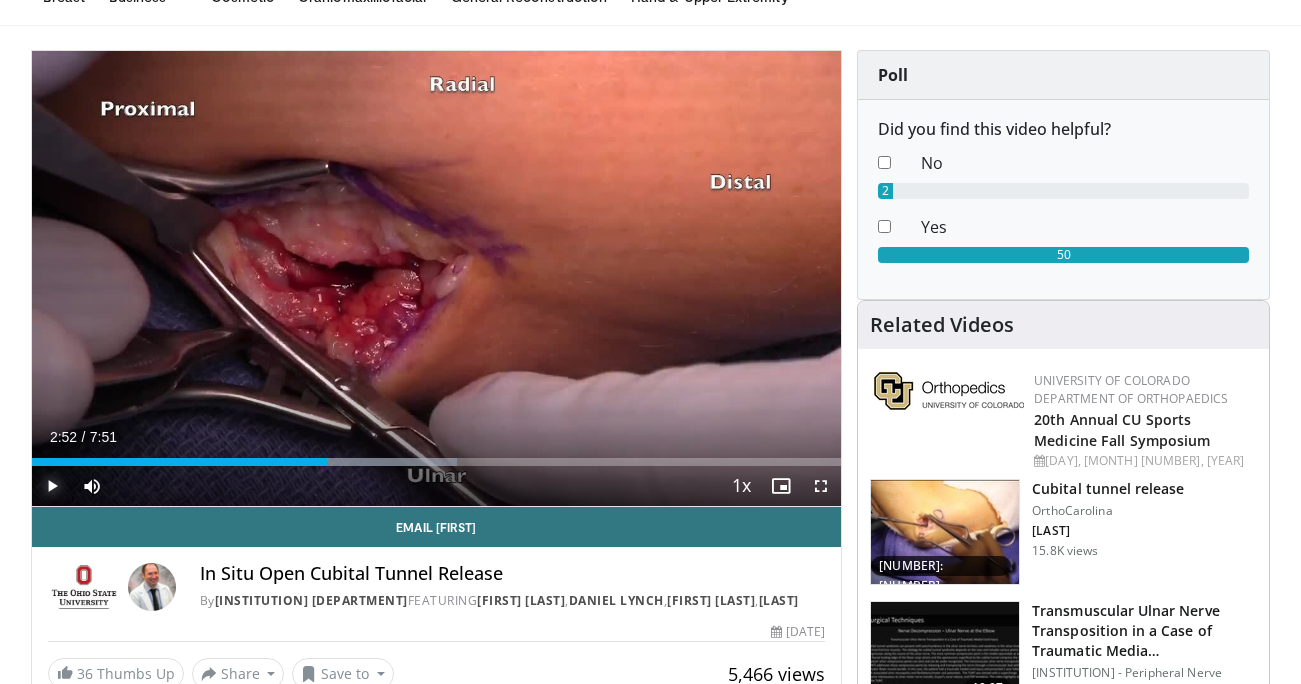 click on "Play" at bounding box center [52, 486] 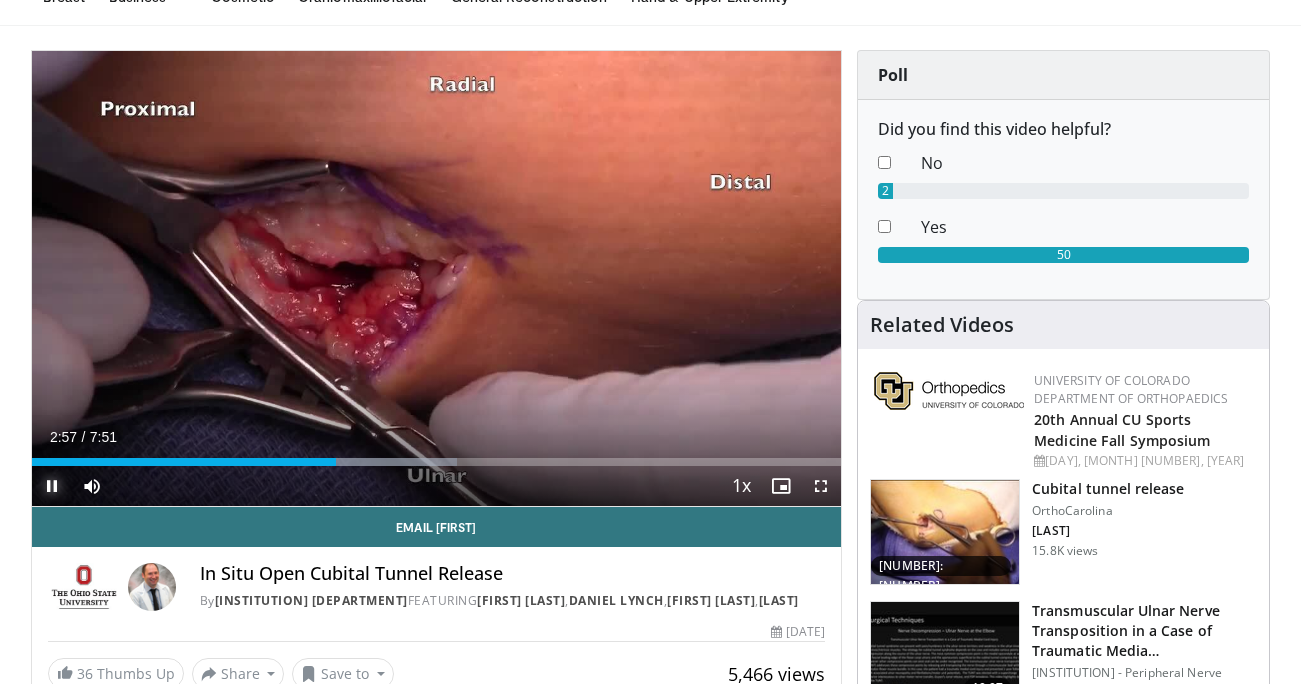 click at bounding box center (52, 486) 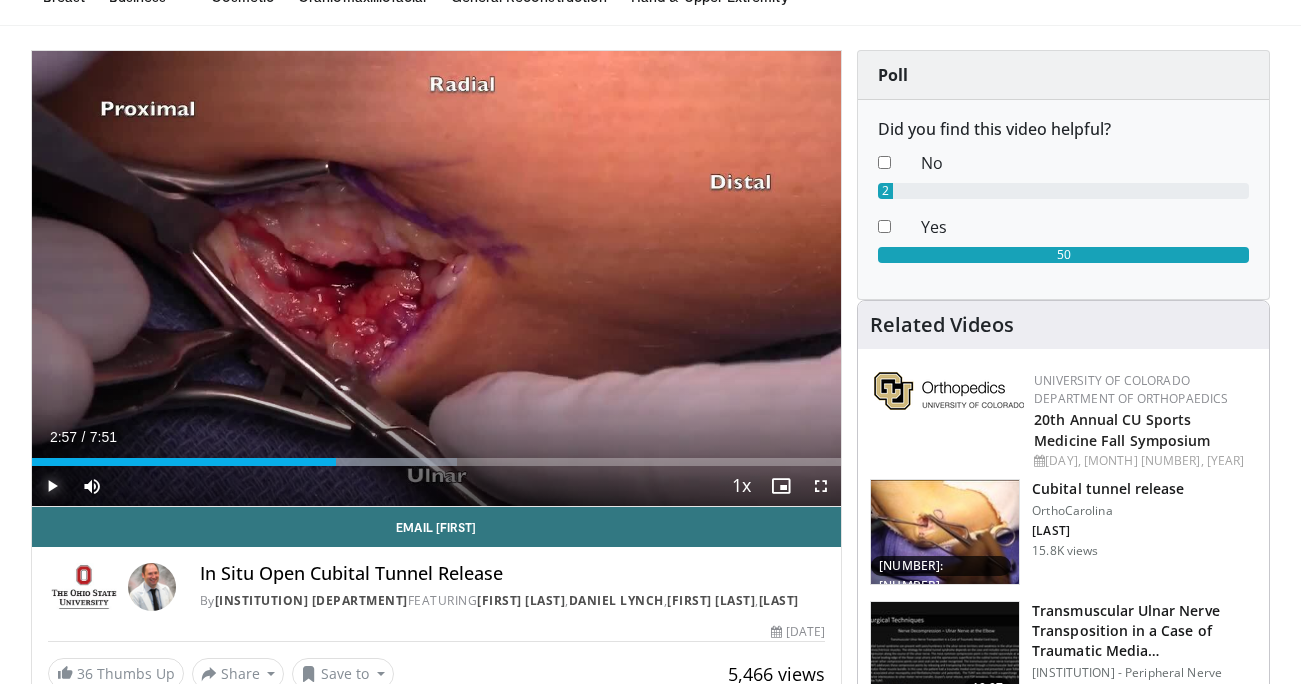 click at bounding box center [52, 486] 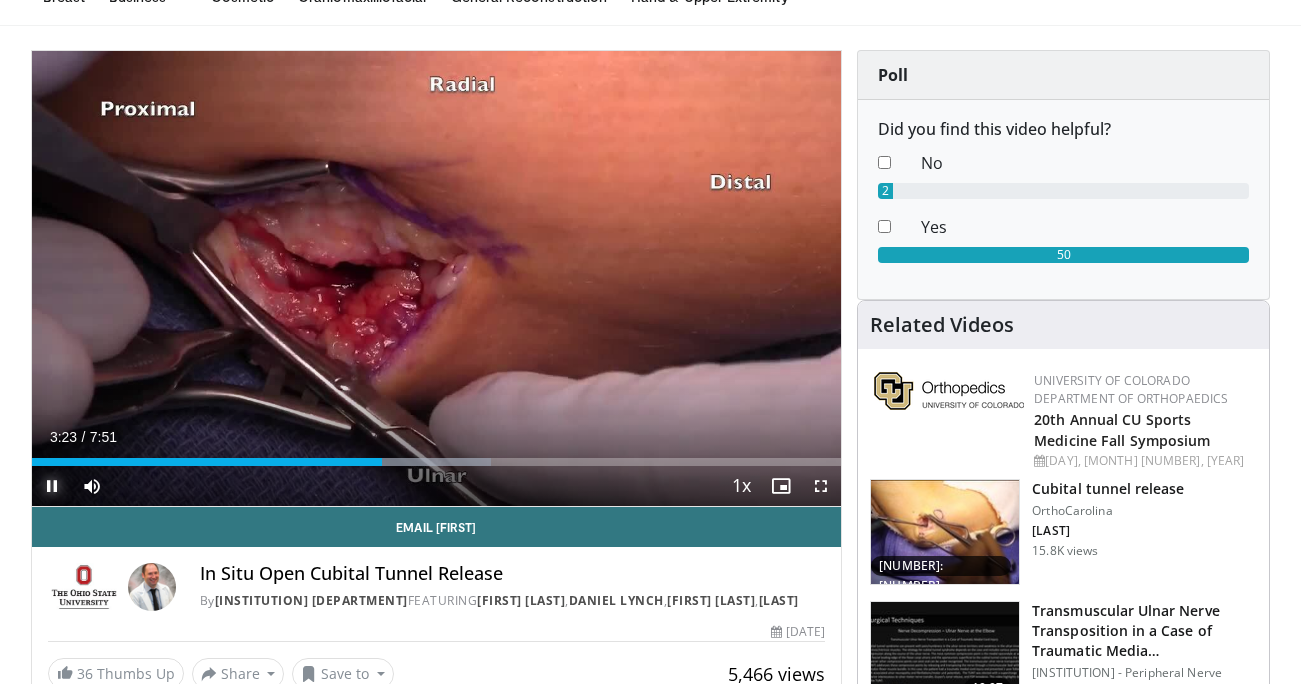 click at bounding box center [52, 486] 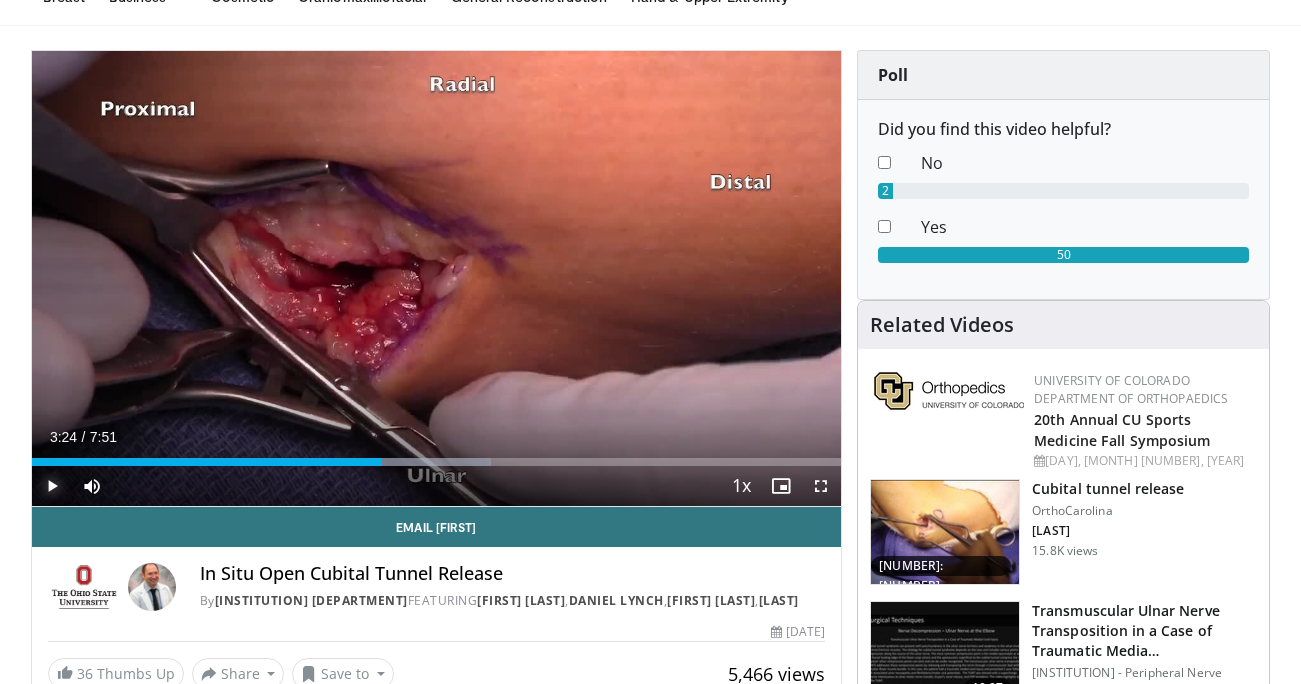 click at bounding box center [52, 486] 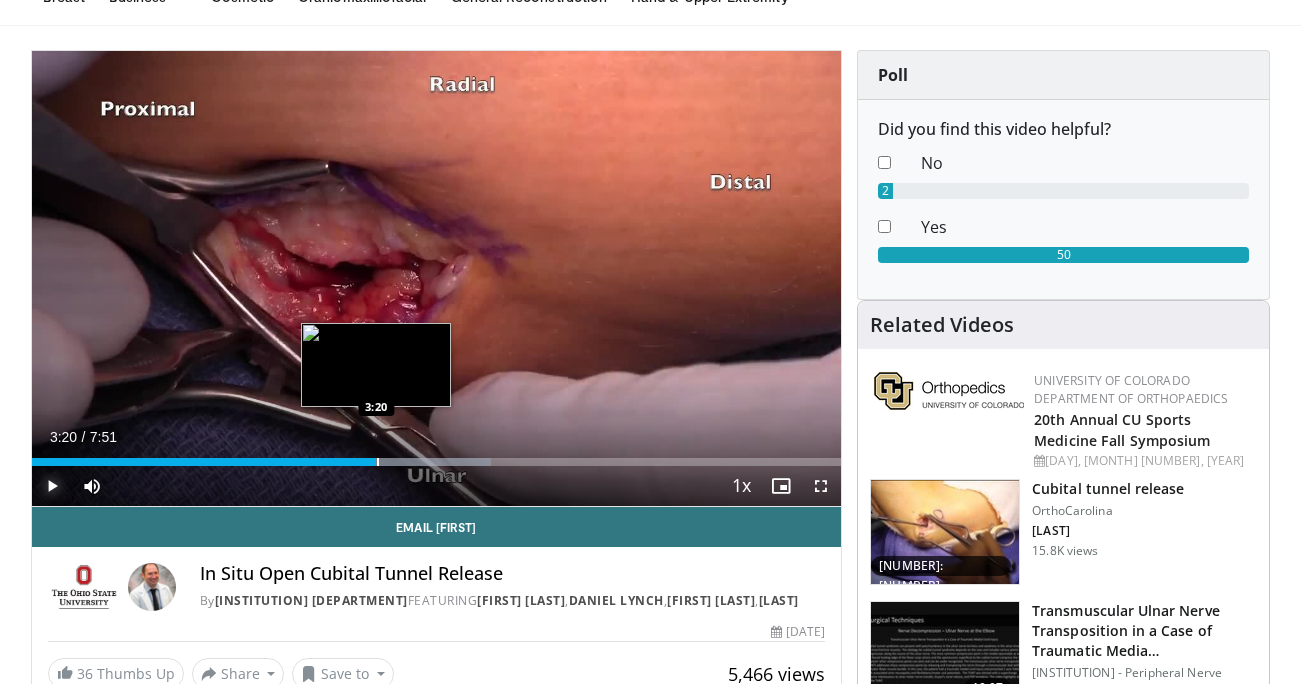 click at bounding box center (378, 462) 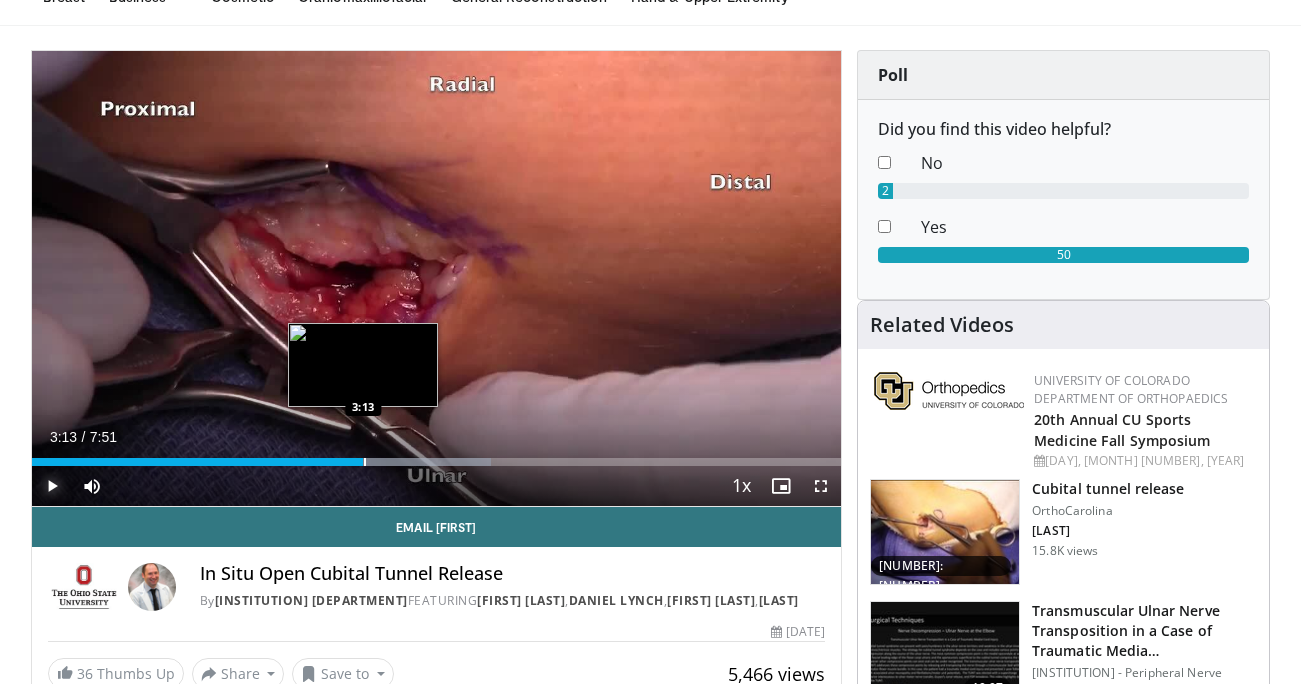 click at bounding box center [365, 462] 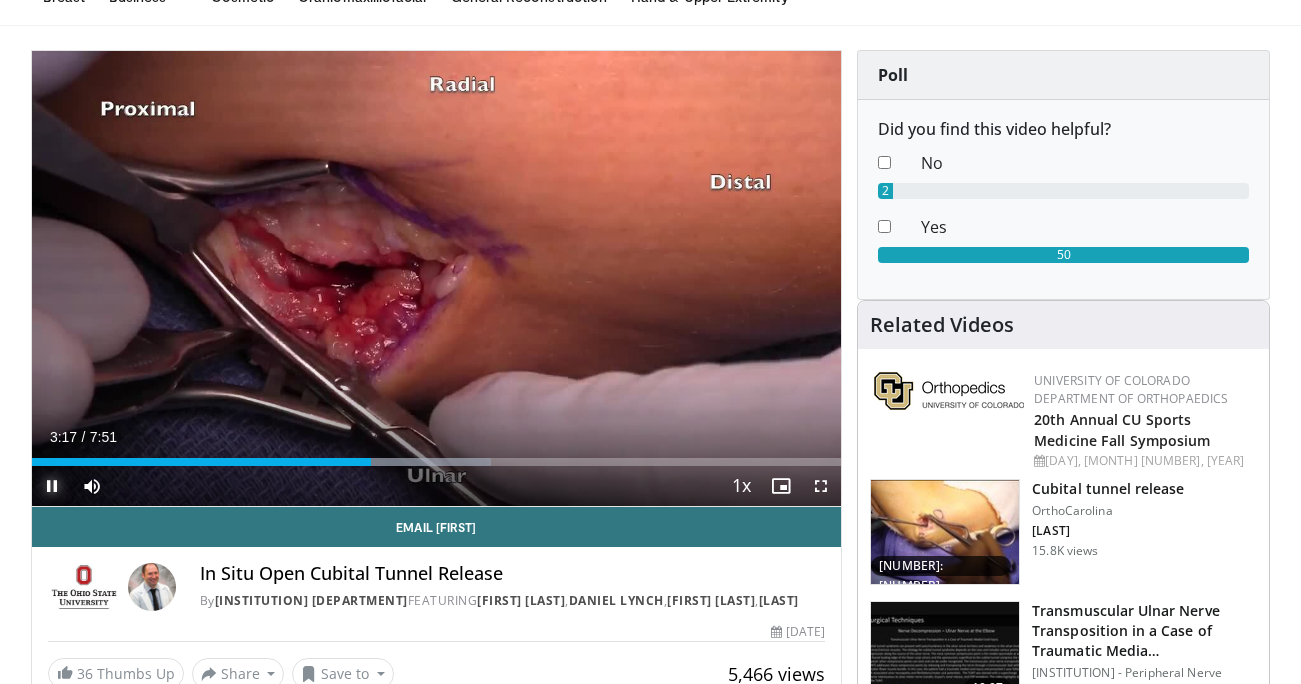 click at bounding box center (52, 486) 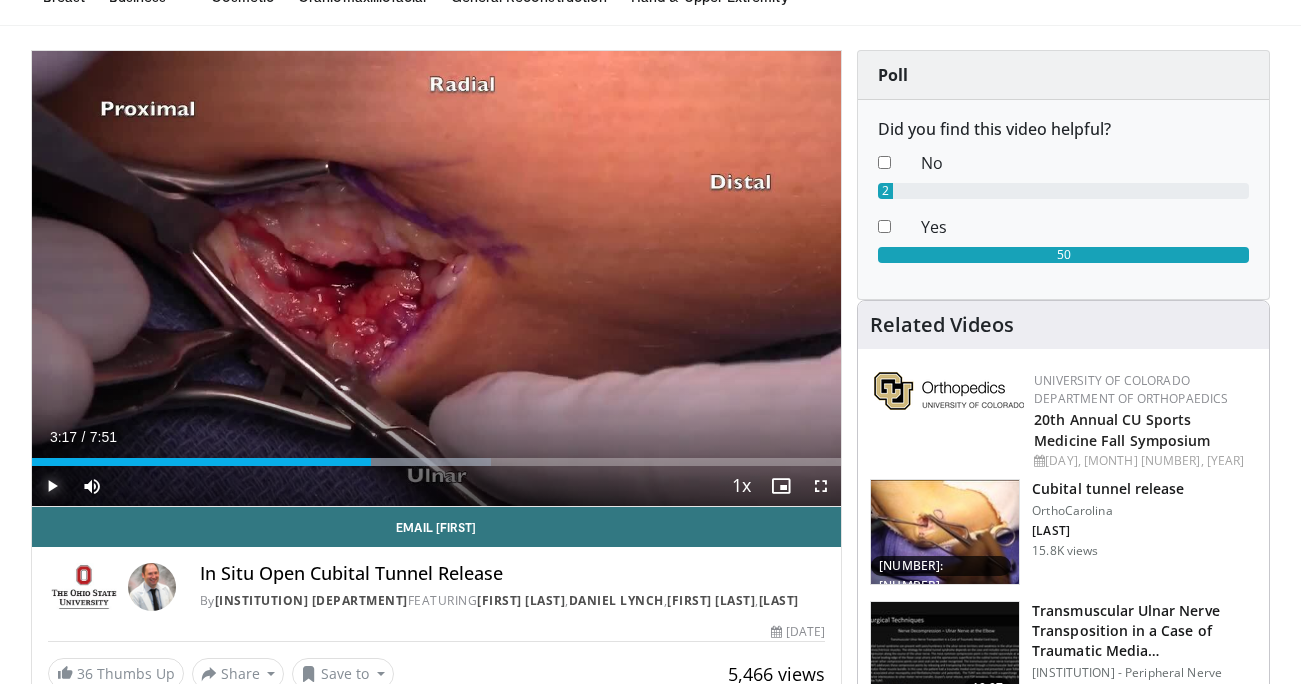 click at bounding box center (52, 486) 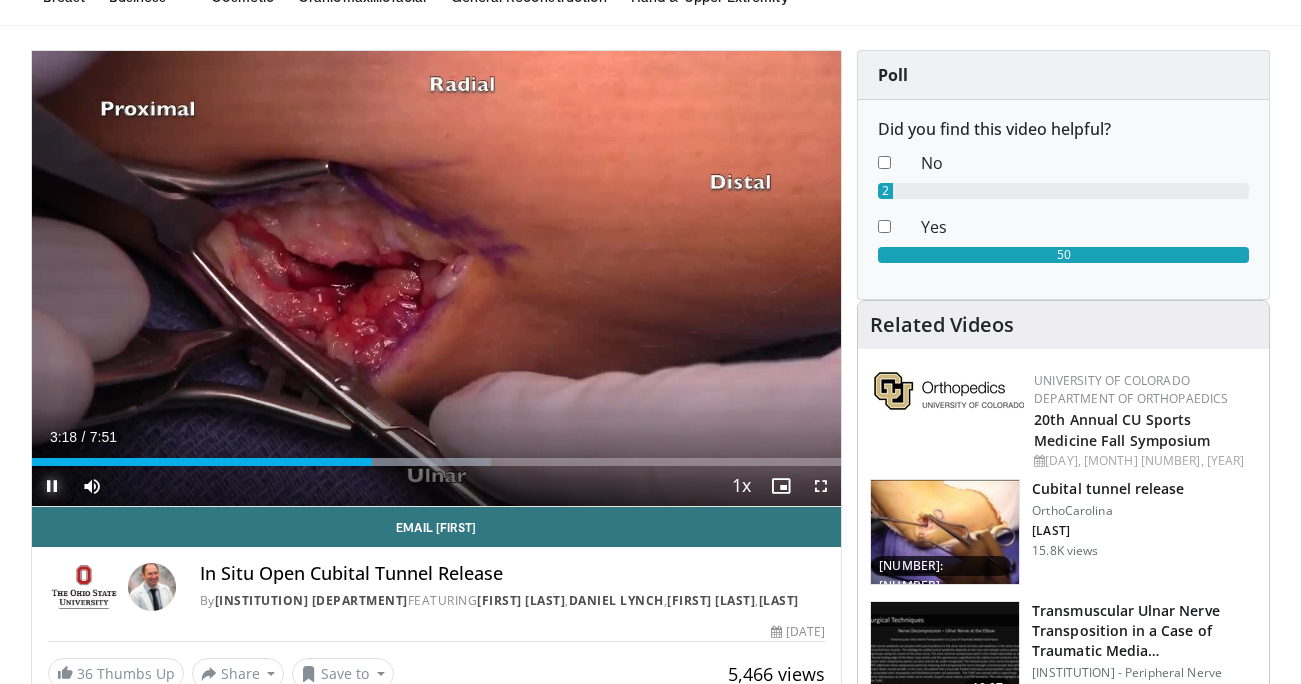 click at bounding box center [52, 486] 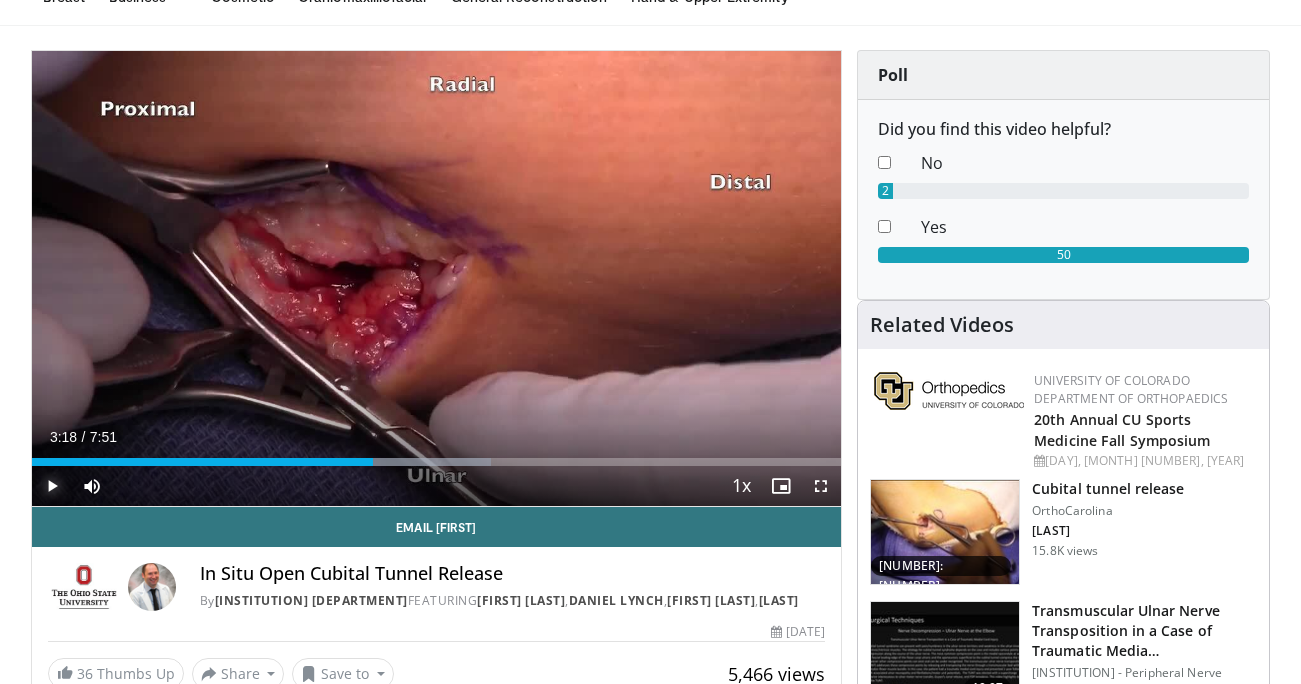 click at bounding box center (52, 486) 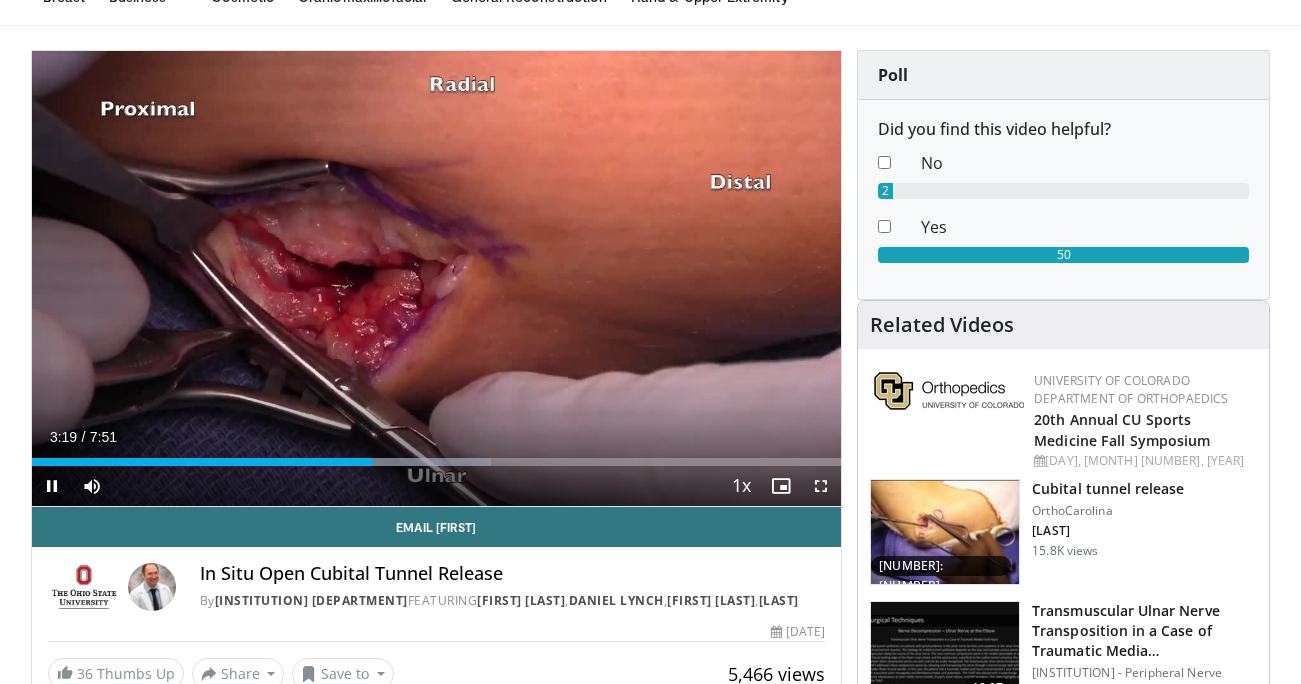 click on "**********" at bounding box center [437, 279] 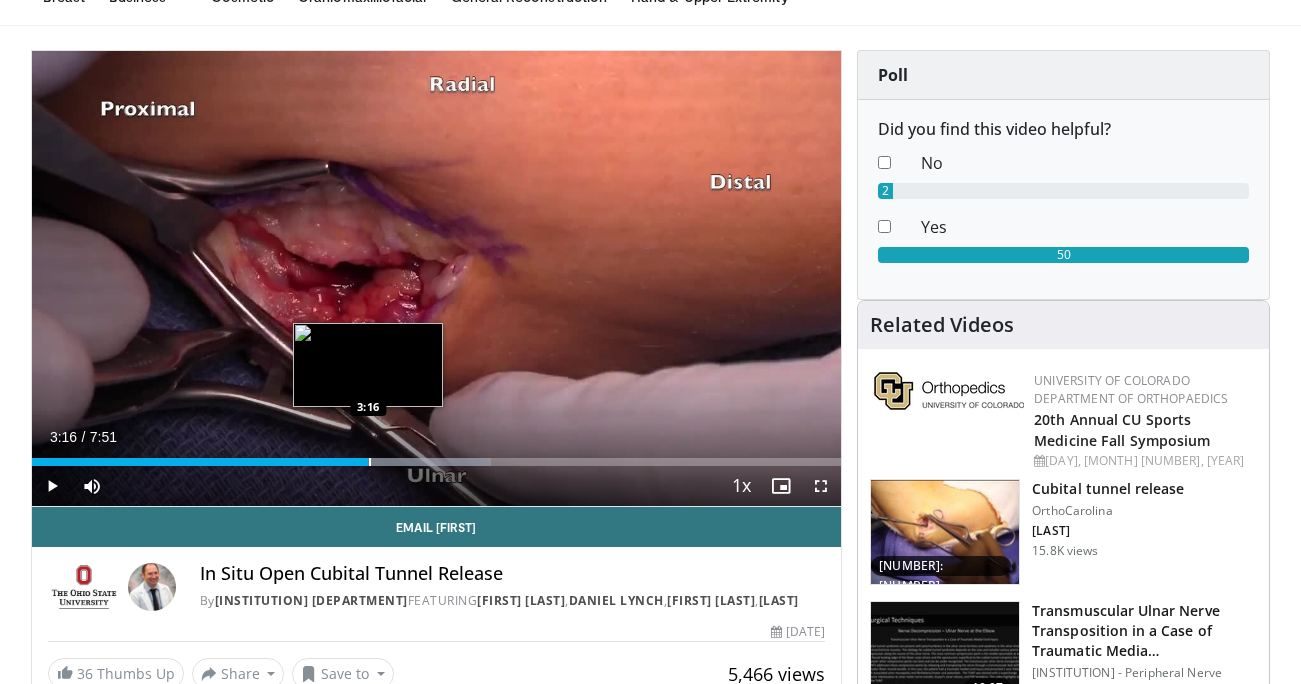 click at bounding box center (370, 462) 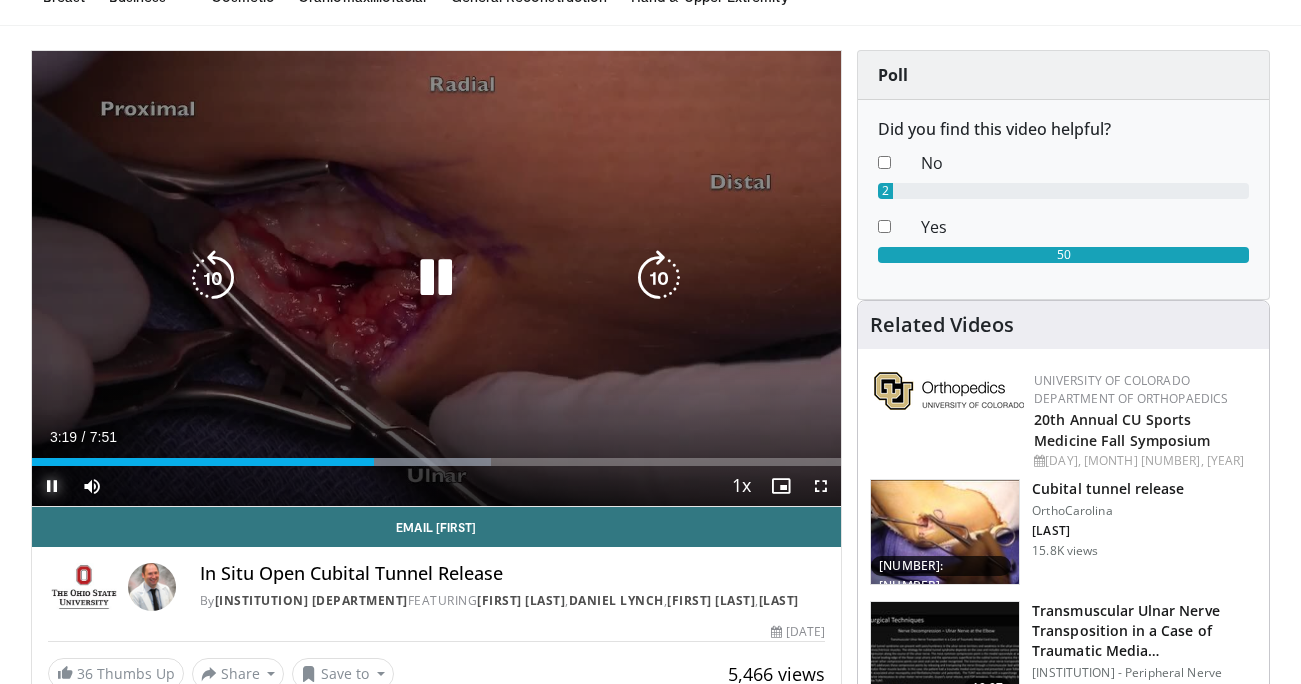 click at bounding box center [52, 486] 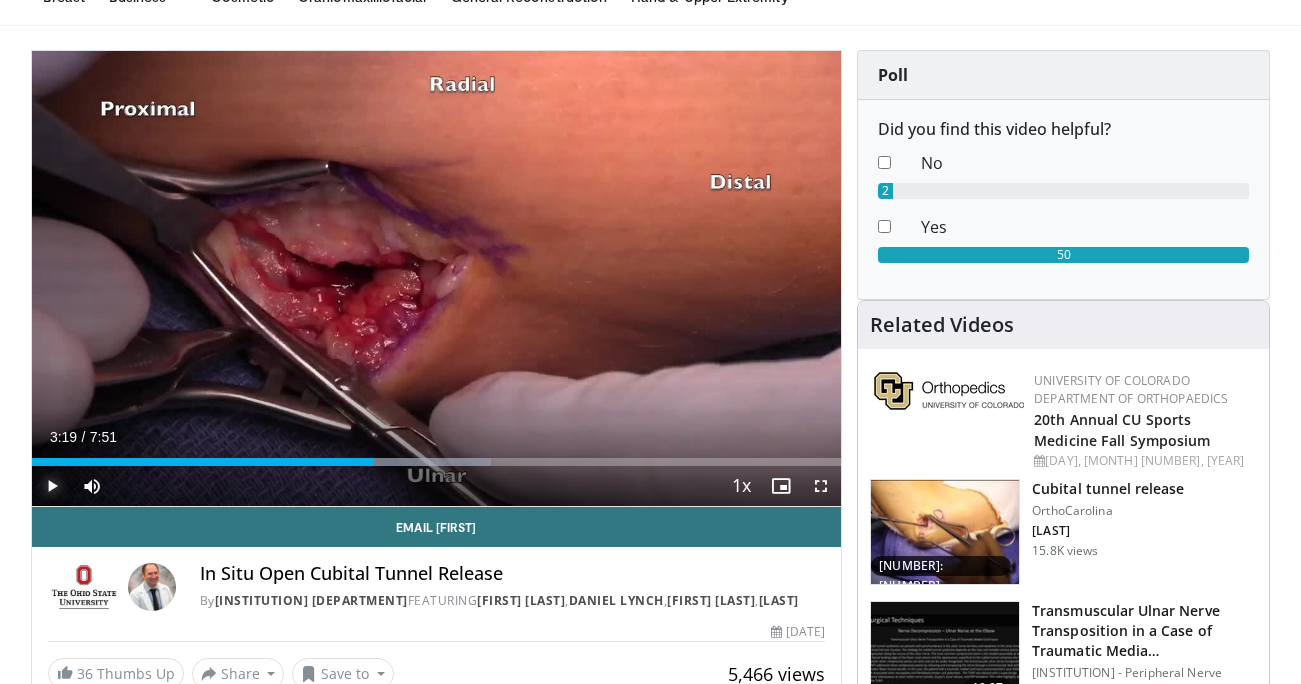 click at bounding box center (52, 486) 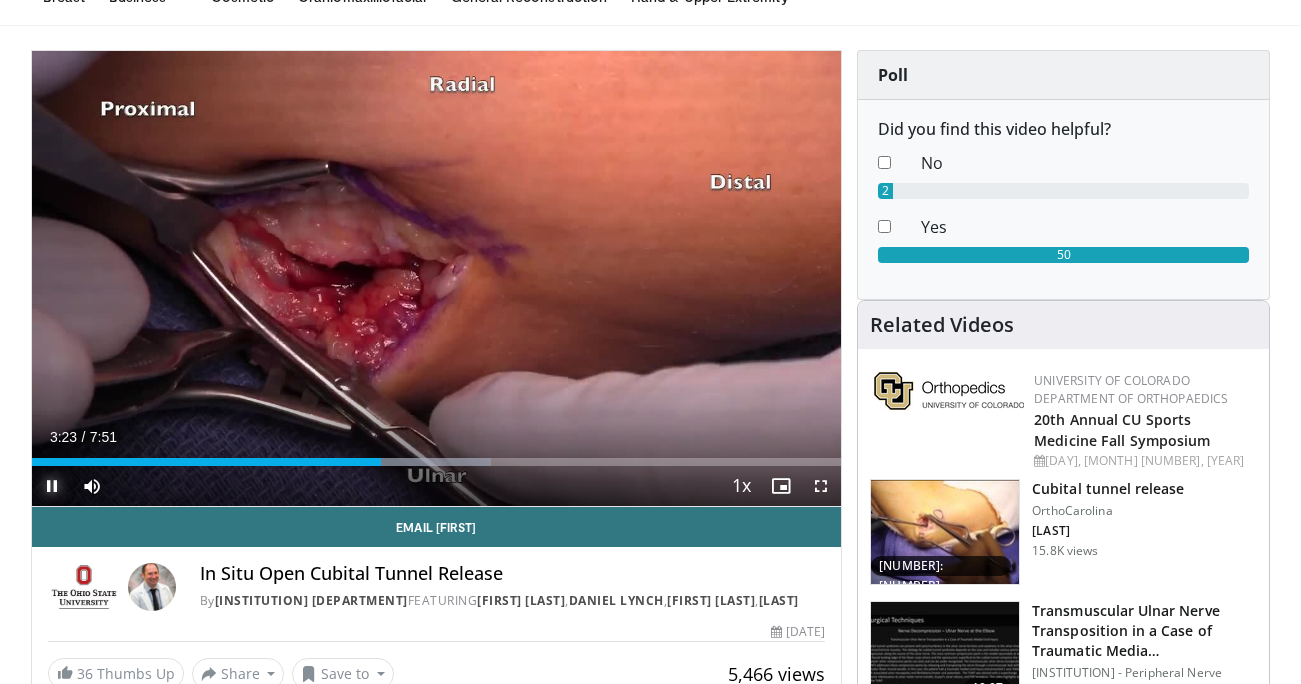 click at bounding box center (52, 486) 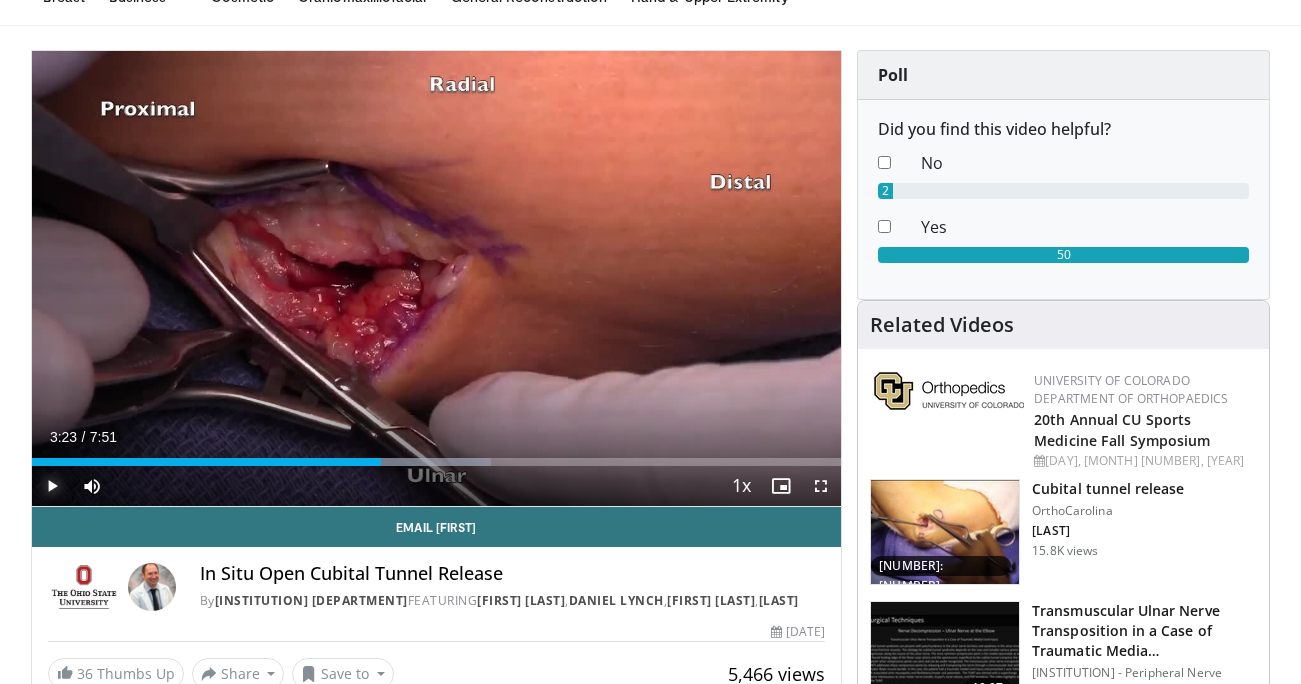click at bounding box center (52, 486) 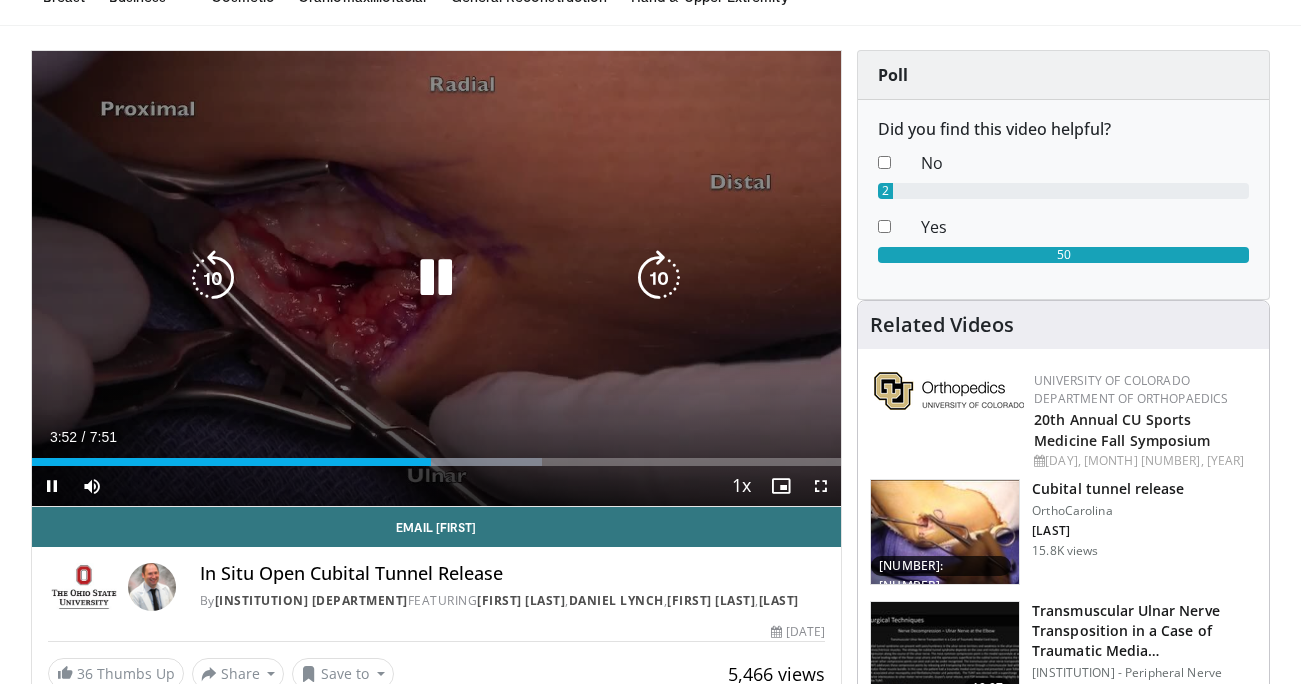 click at bounding box center [436, 278] 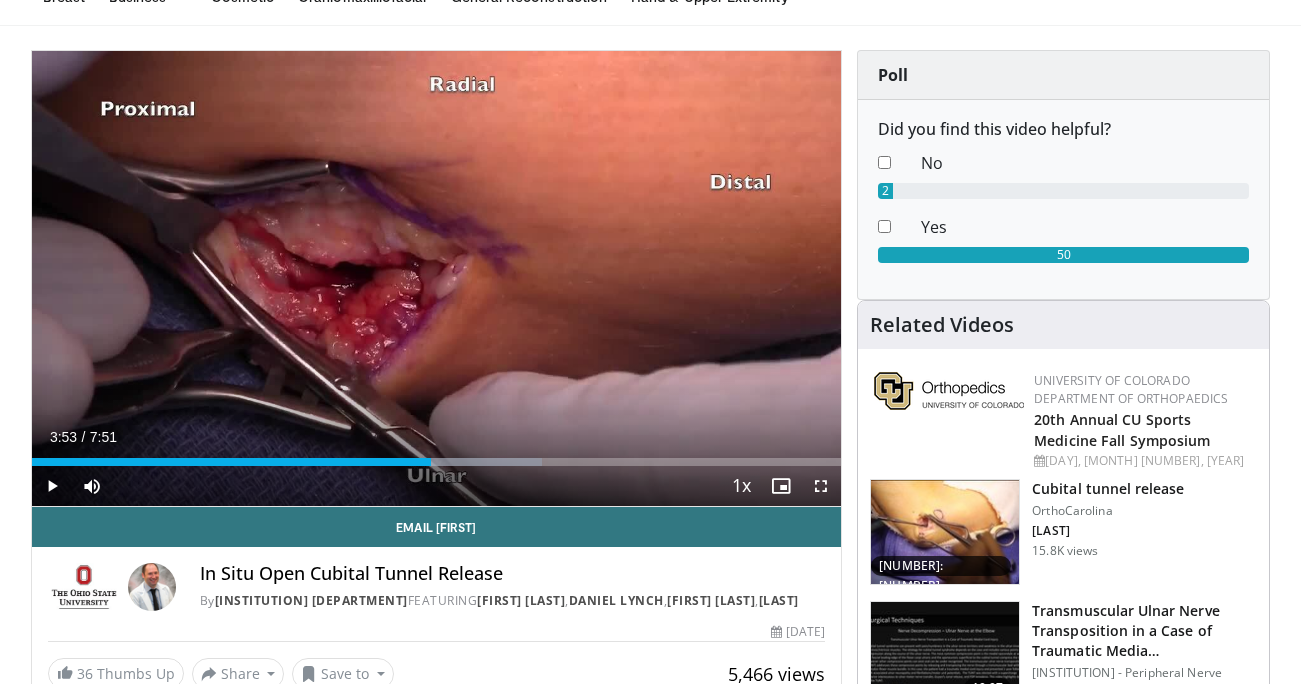 type 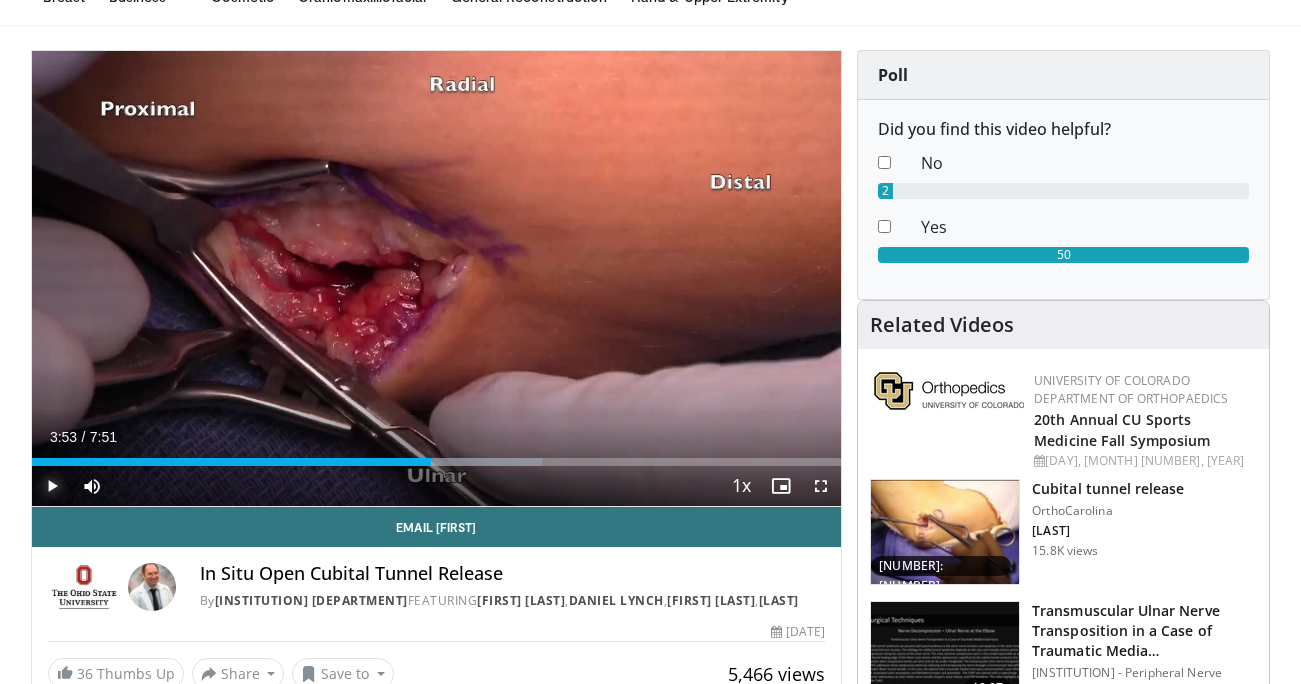 click at bounding box center [52, 486] 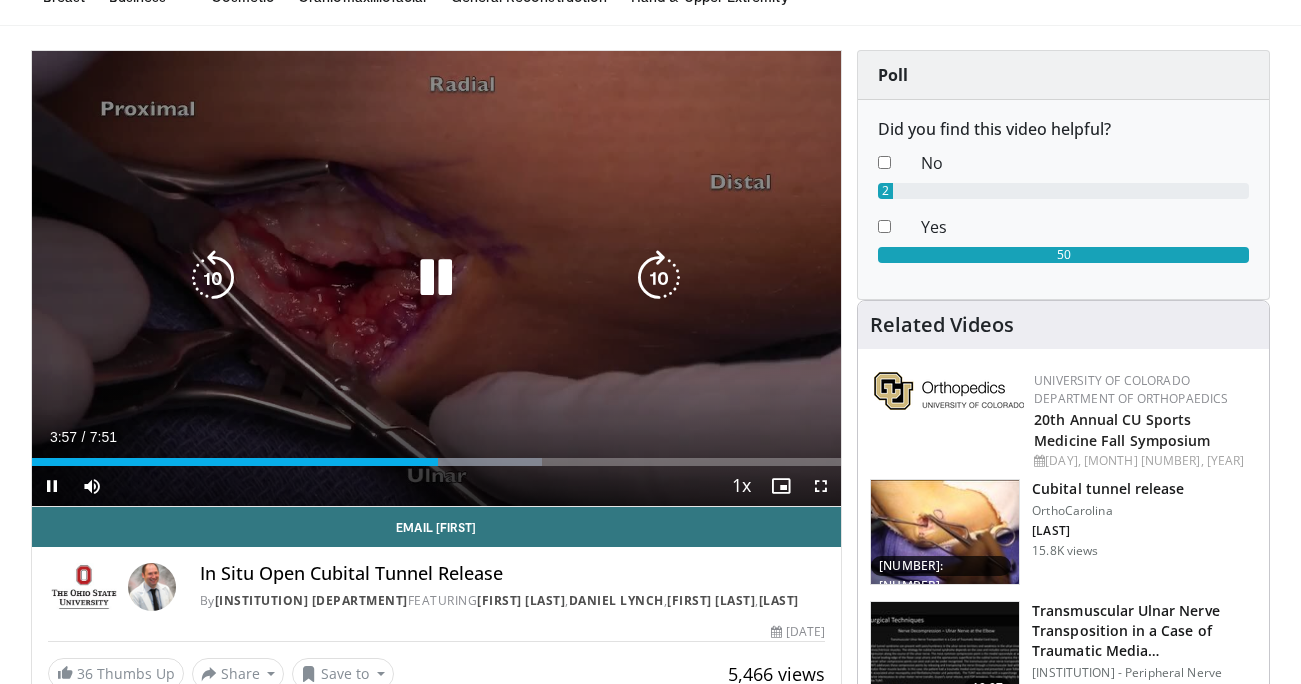 click at bounding box center [436, 278] 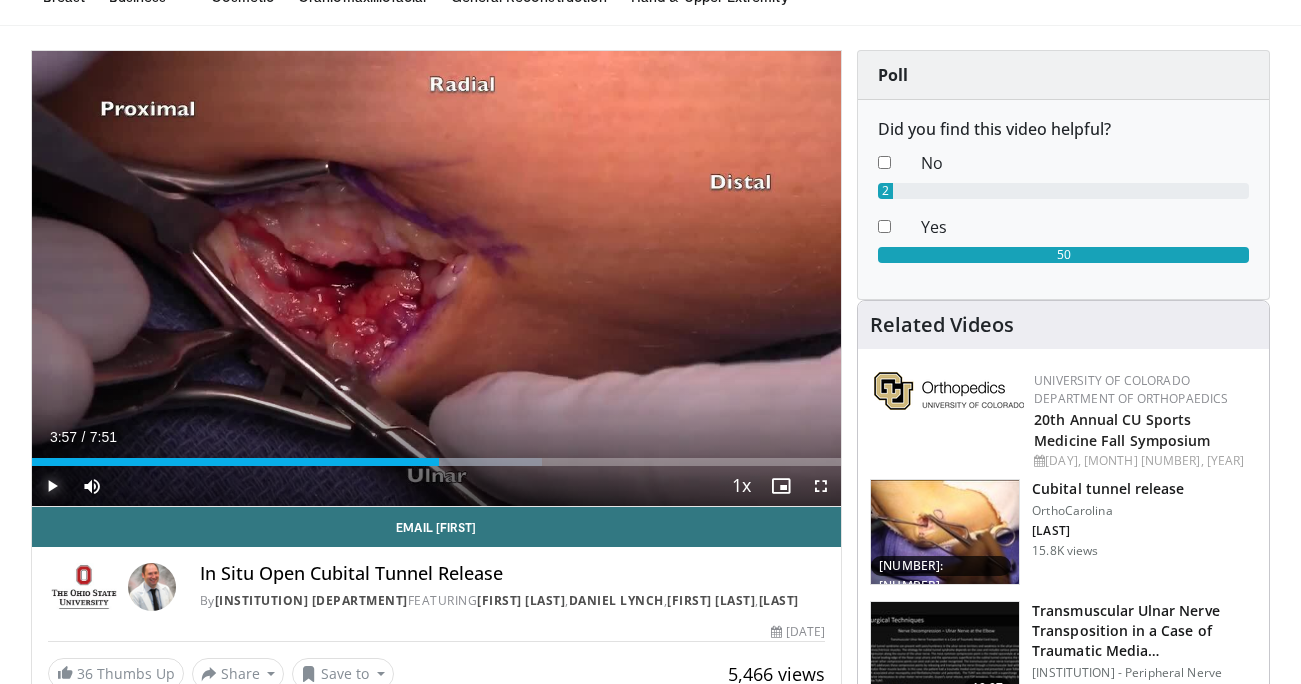 click at bounding box center (52, 486) 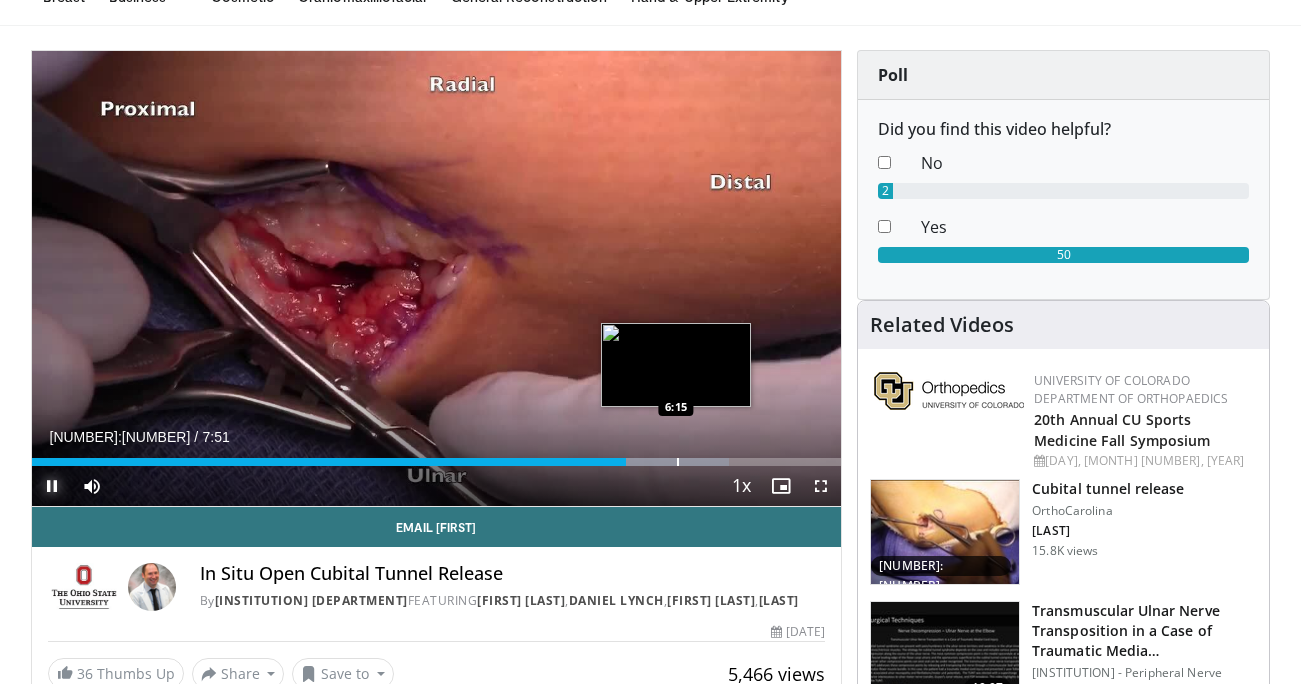 click at bounding box center [678, 462] 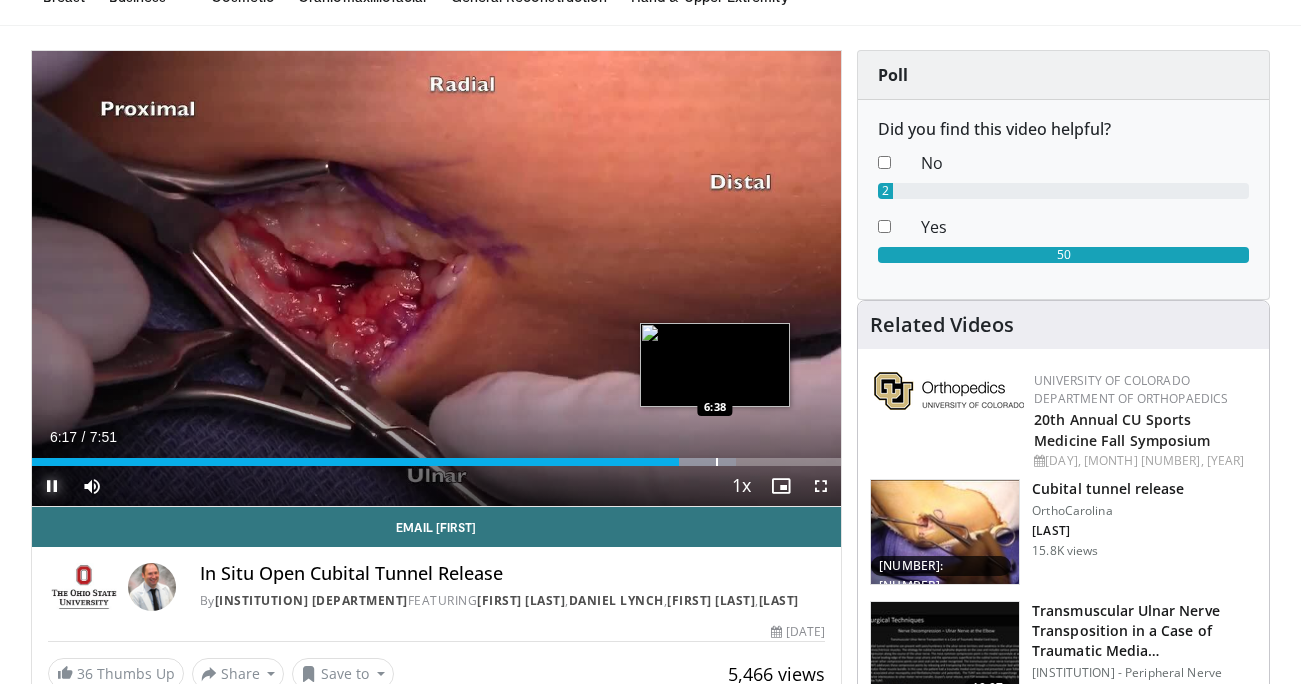 click at bounding box center [717, 462] 